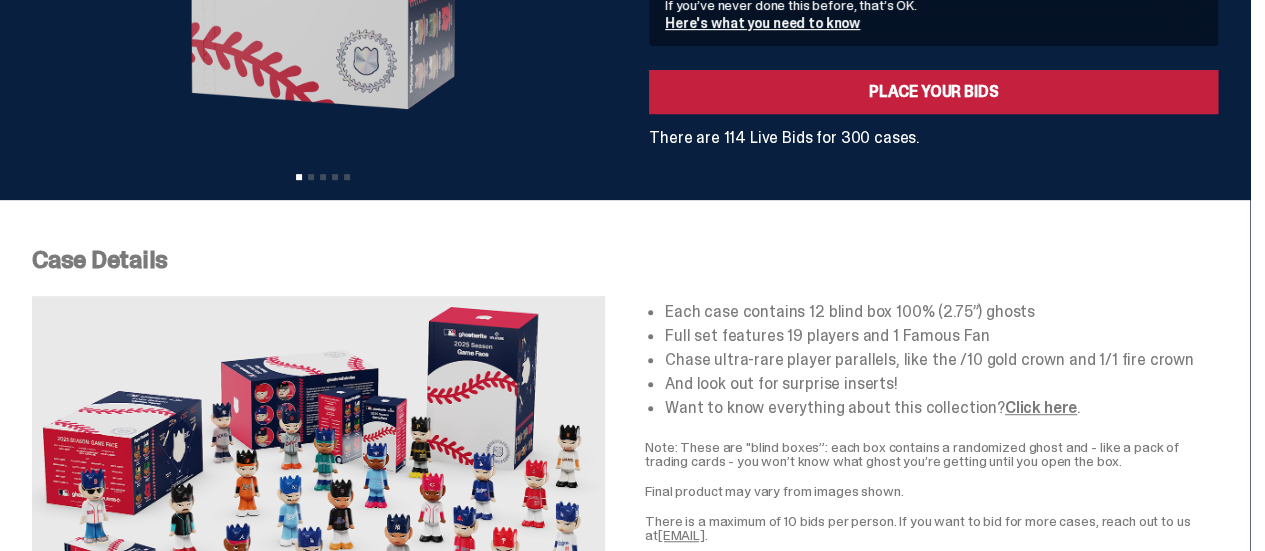 scroll, scrollTop: 600, scrollLeft: 0, axis: vertical 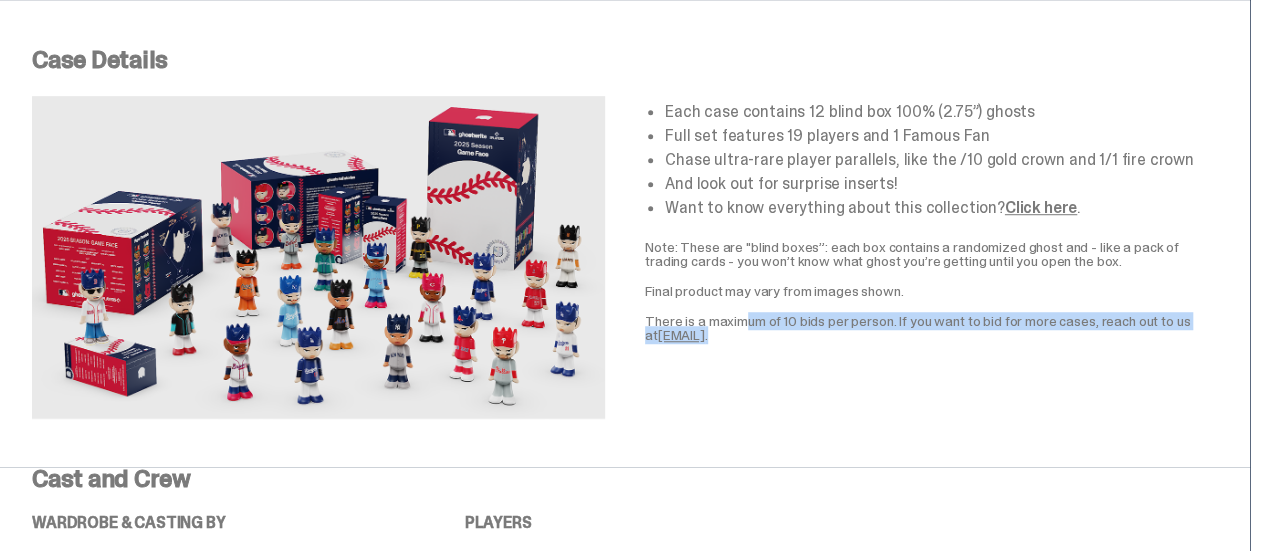 drag, startPoint x: 834, startPoint y: 334, endPoint x: 657, endPoint y: 320, distance: 177.55281 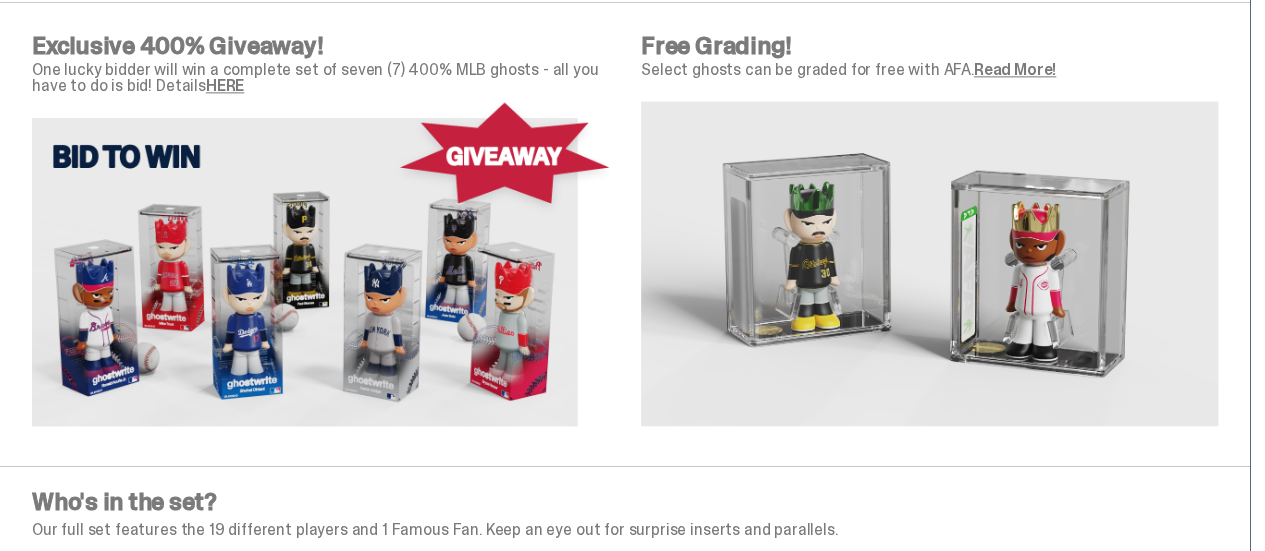 scroll, scrollTop: 1300, scrollLeft: 0, axis: vertical 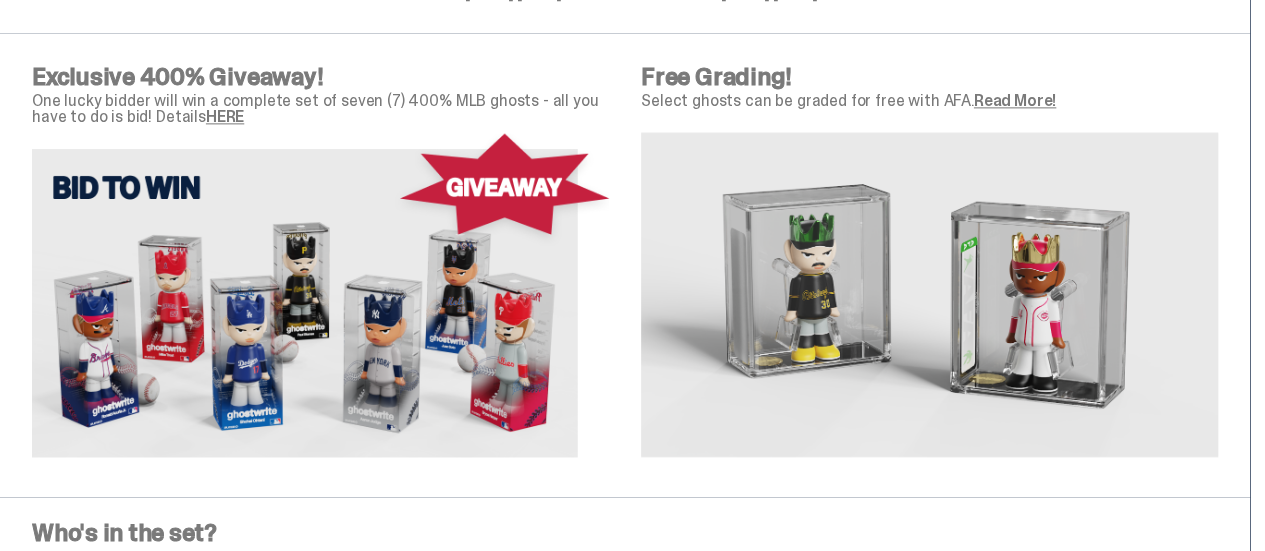 click on "HERE" at bounding box center [225, 116] 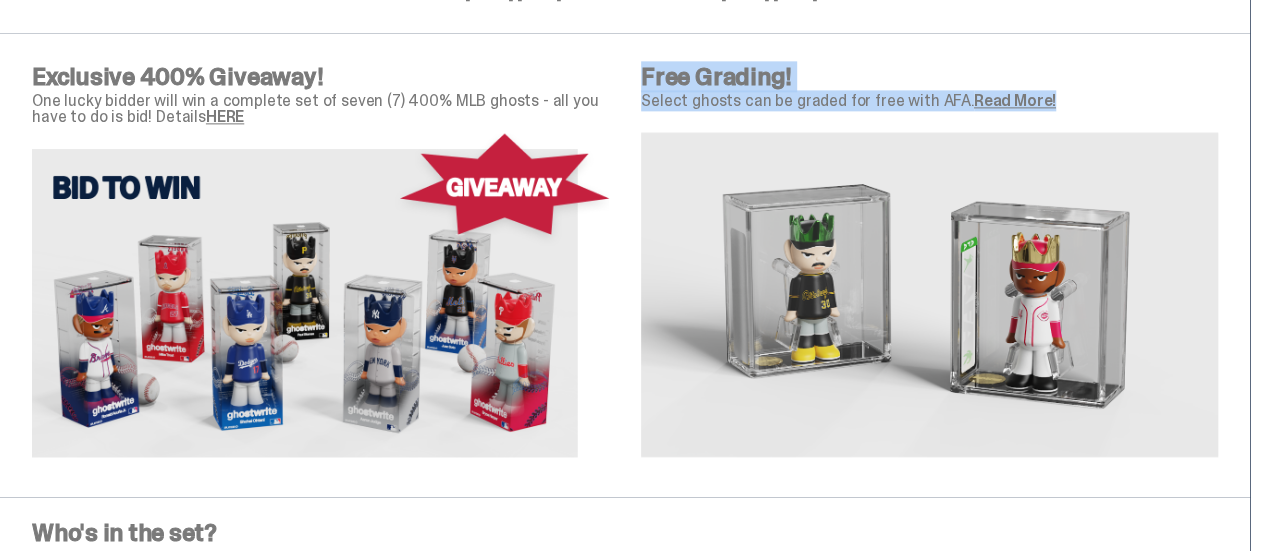 drag, startPoint x: 1166, startPoint y: 102, endPoint x: 653, endPoint y: 57, distance: 514.9699 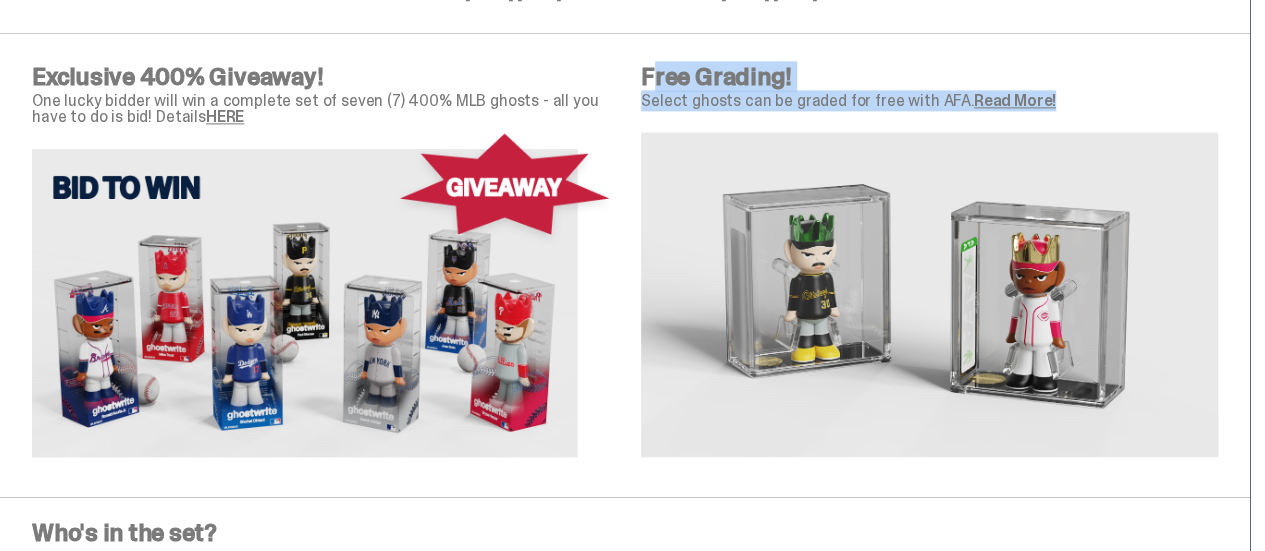 drag, startPoint x: 1082, startPoint y: 95, endPoint x: 654, endPoint y: 68, distance: 428.8508 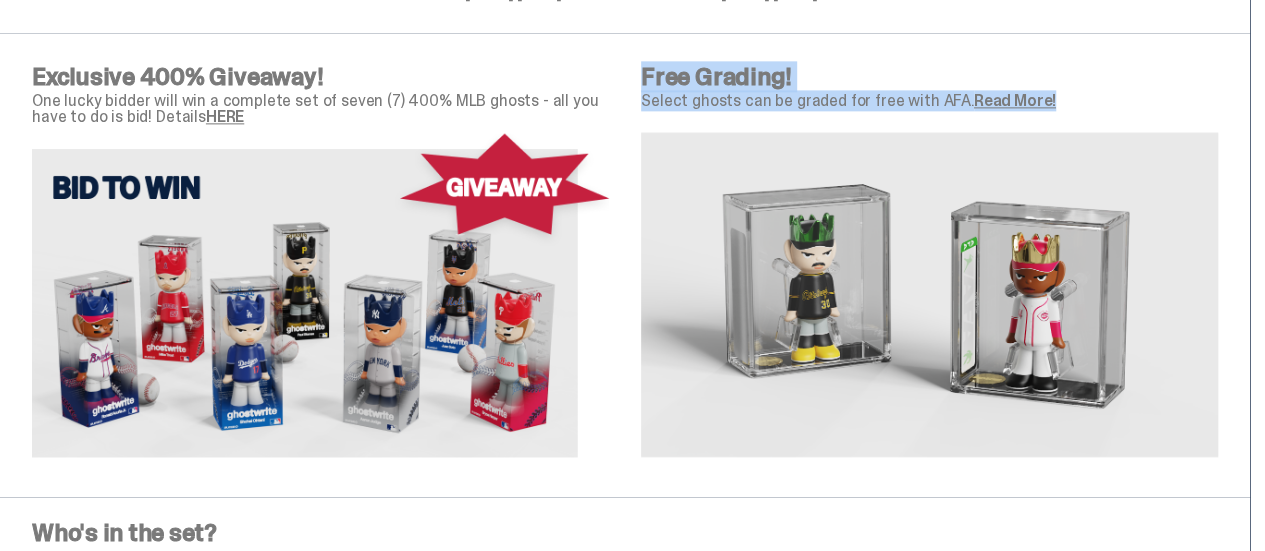 drag, startPoint x: 1070, startPoint y: 96, endPoint x: 653, endPoint y: 64, distance: 418.226 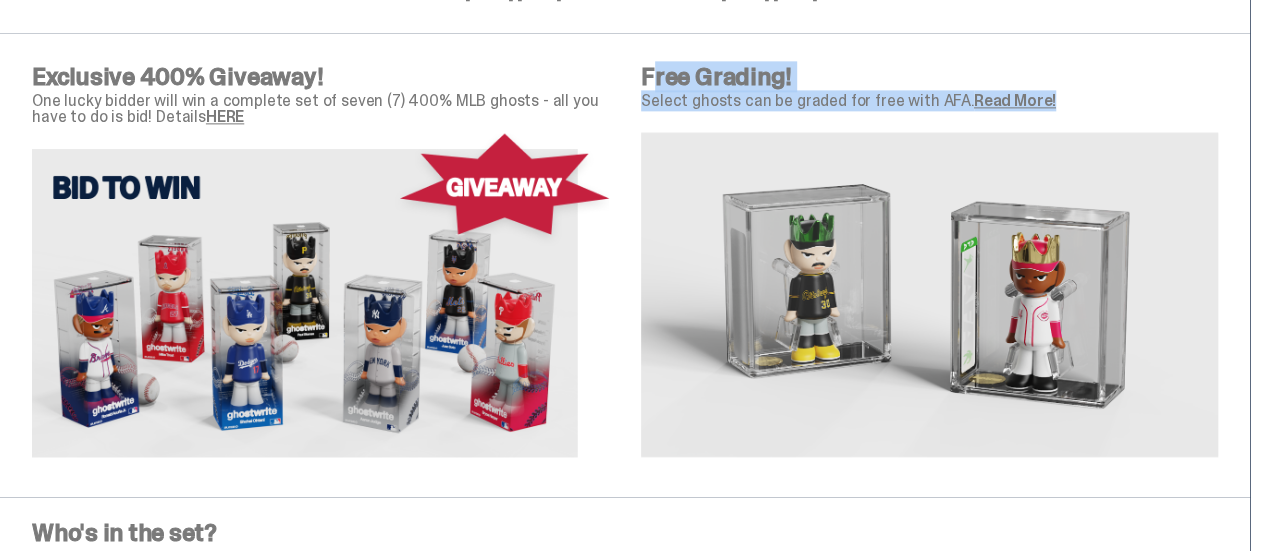 drag, startPoint x: 1064, startPoint y: 96, endPoint x: 658, endPoint y: 47, distance: 408.9462 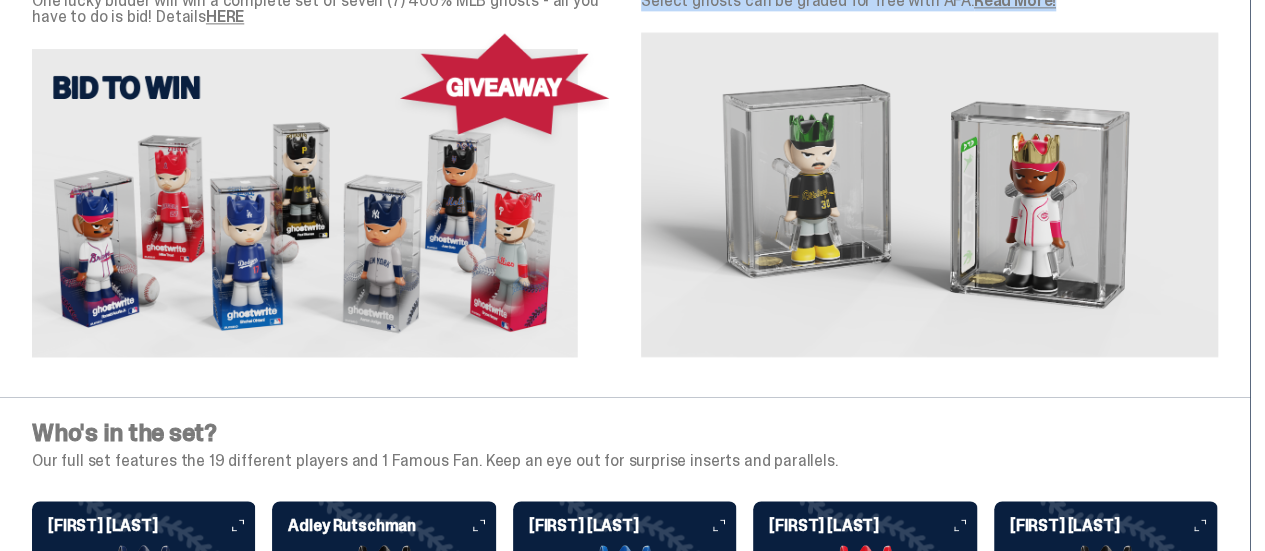 scroll, scrollTop: 1300, scrollLeft: 0, axis: vertical 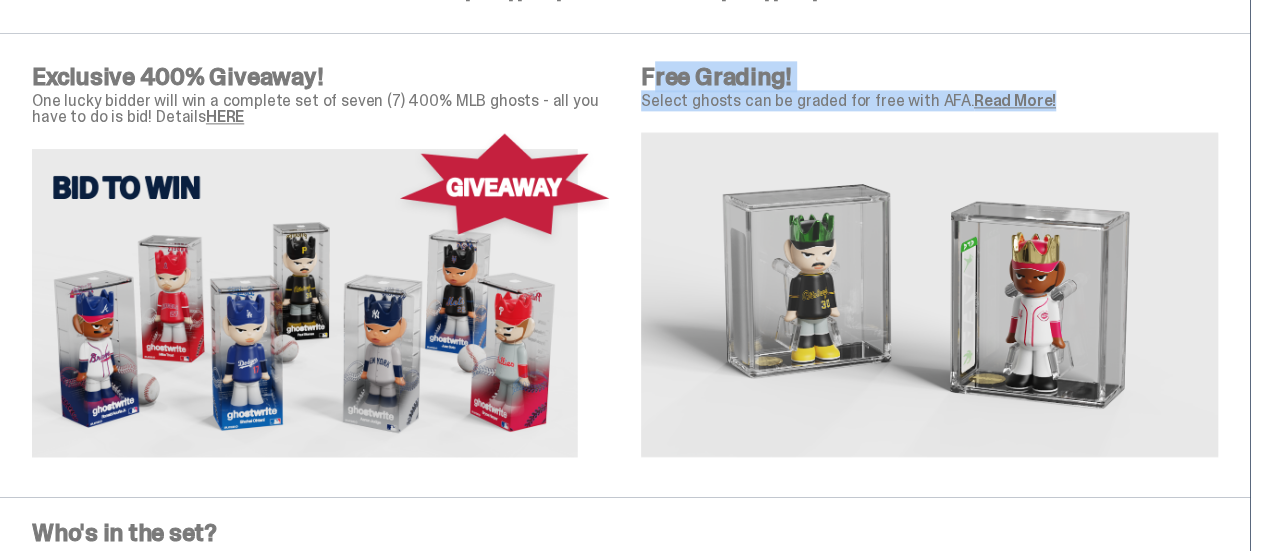 click on "Read More!" at bounding box center (1015, 100) 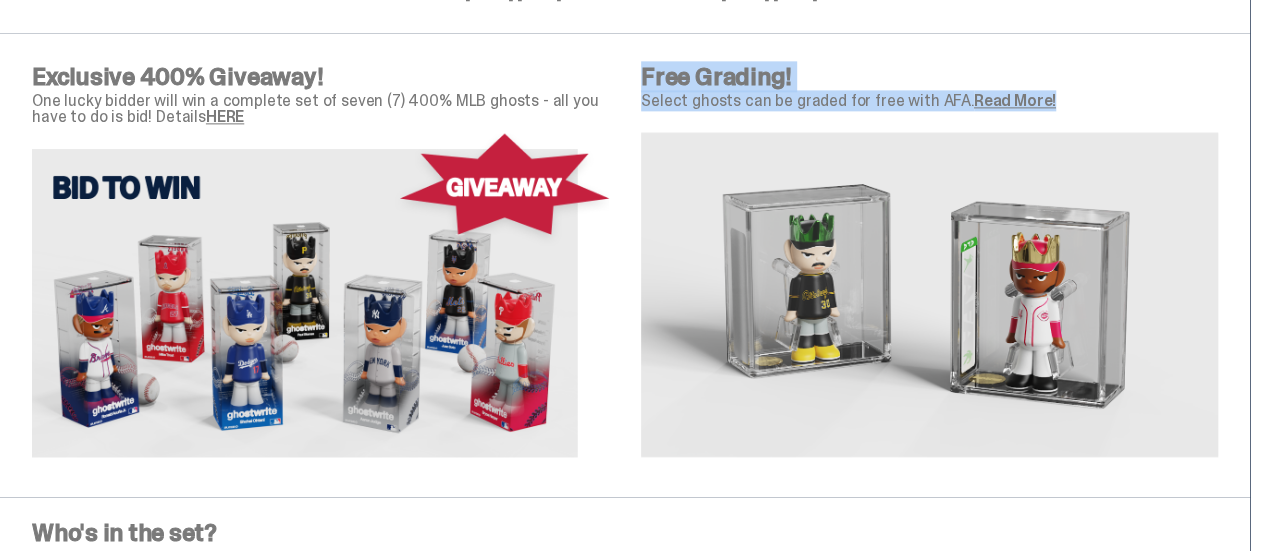 drag, startPoint x: 1060, startPoint y: 95, endPoint x: 650, endPoint y: 75, distance: 410.48752 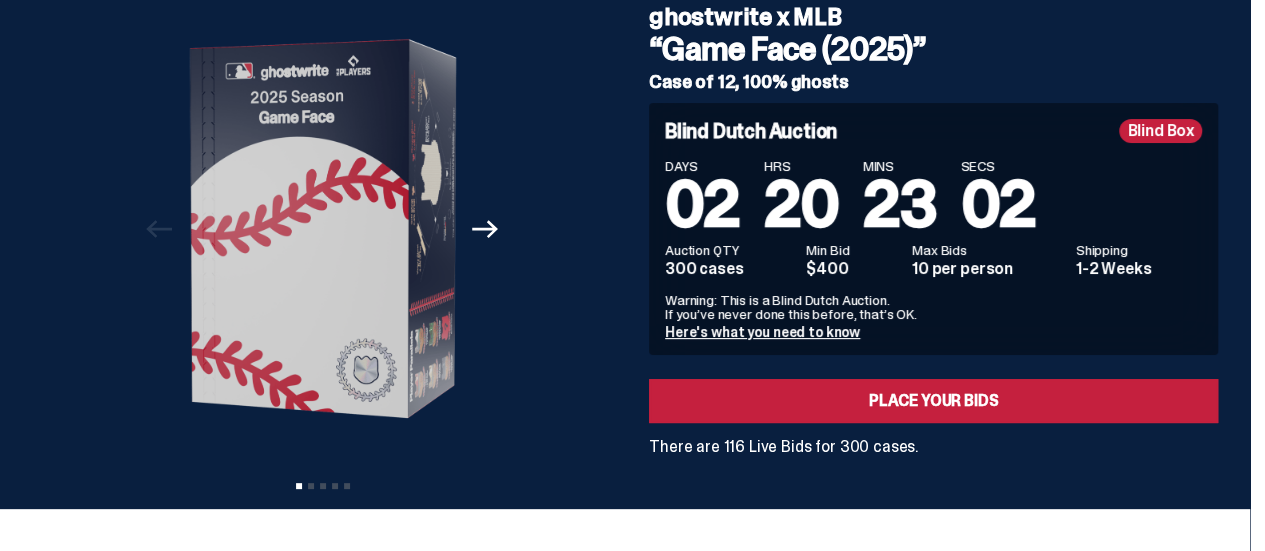 scroll, scrollTop: 0, scrollLeft: 0, axis: both 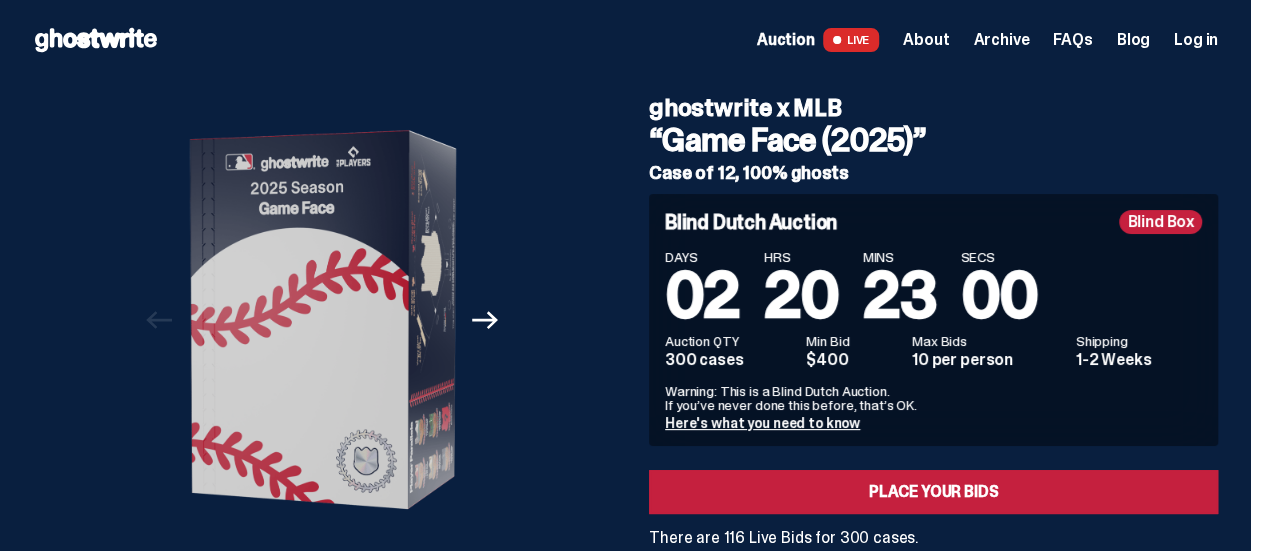 click on "Log in" at bounding box center (1196, 40) 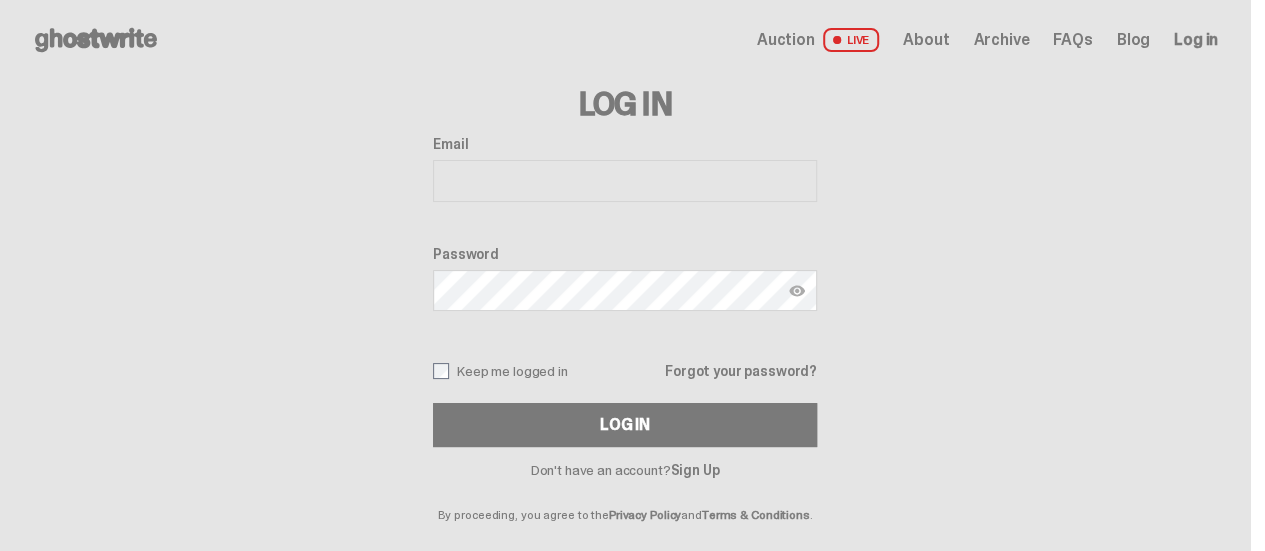 click on "Email" at bounding box center (625, 181) 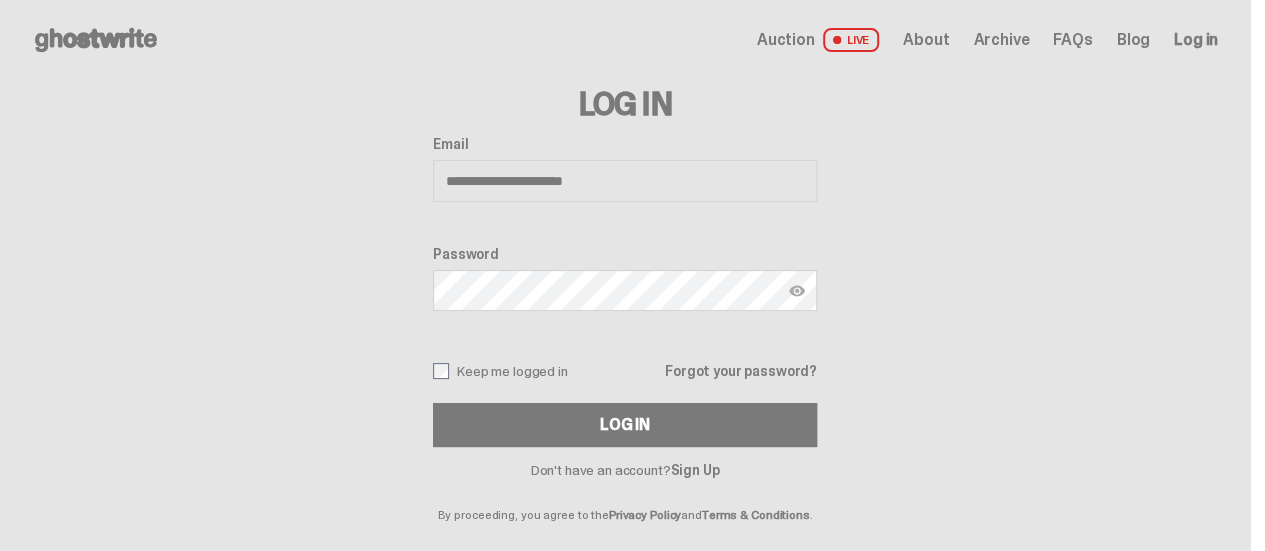 click on "Sign Up" at bounding box center (694, 470) 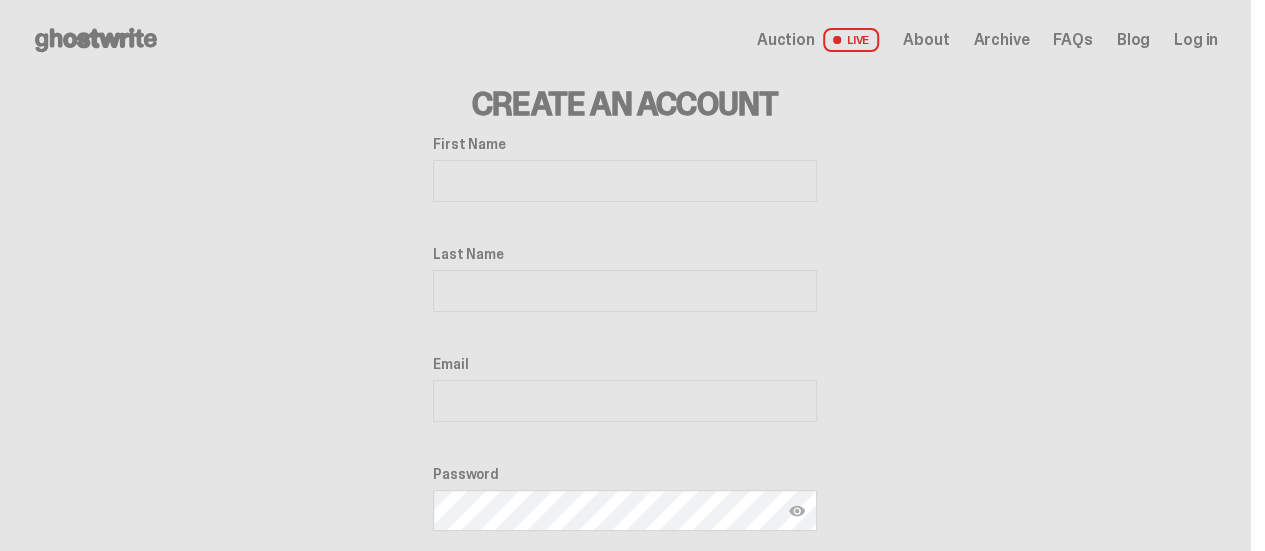 click on "First Name" at bounding box center (625, 181) 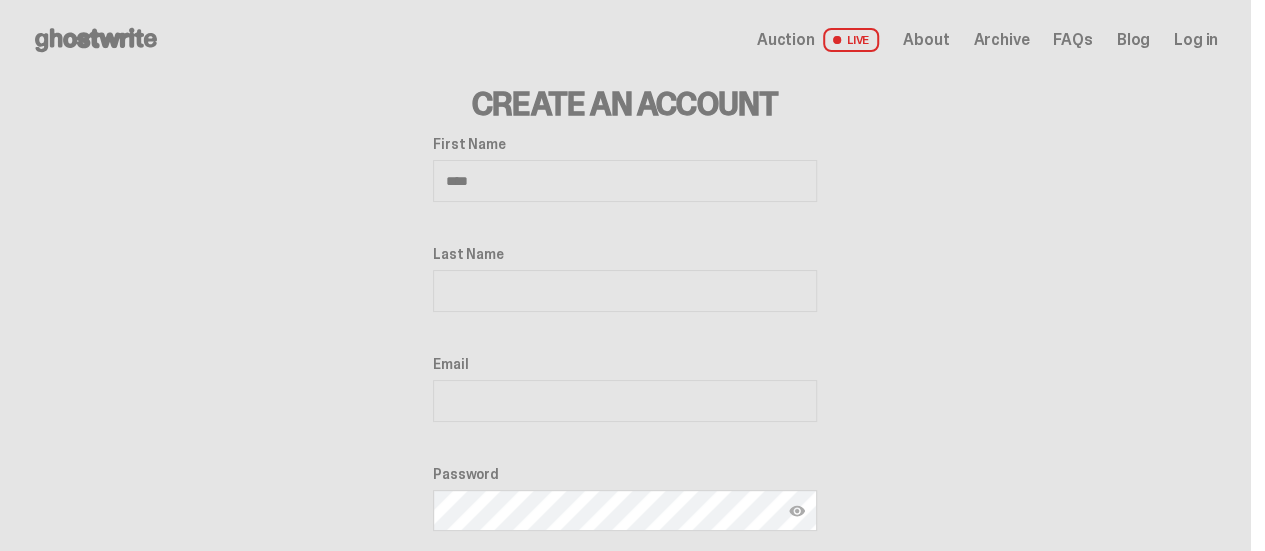 type on "****" 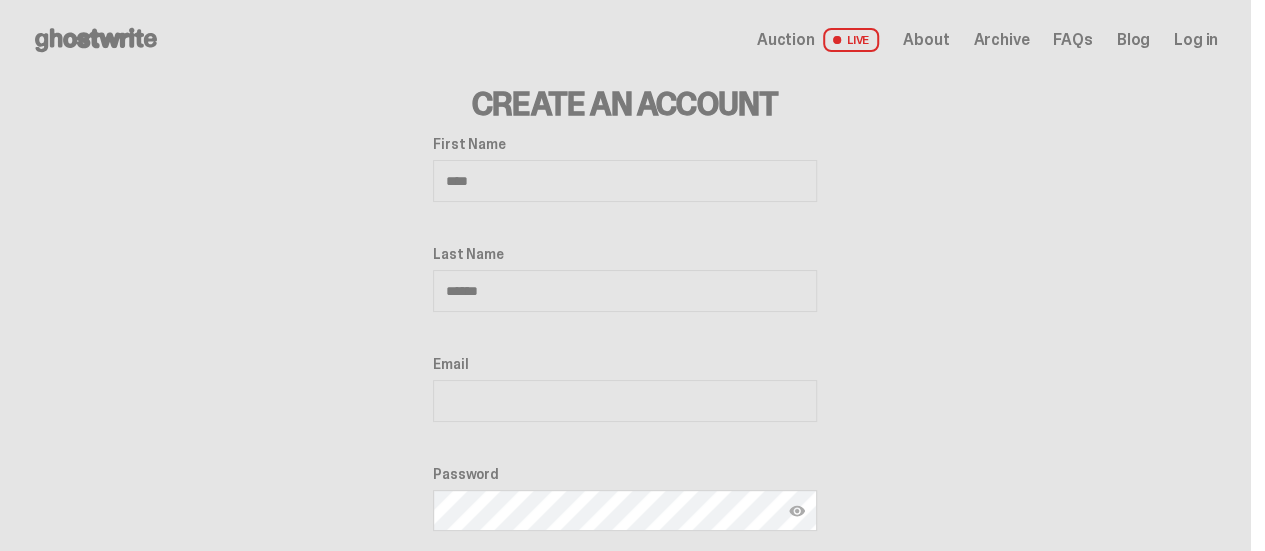 type on "******" 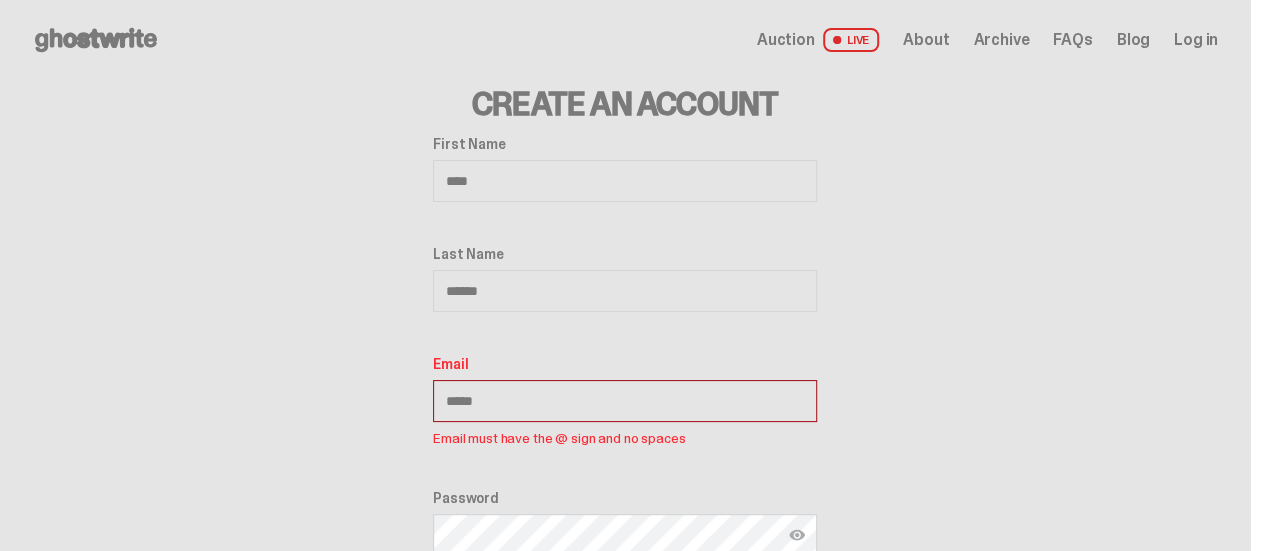 type on "**********" 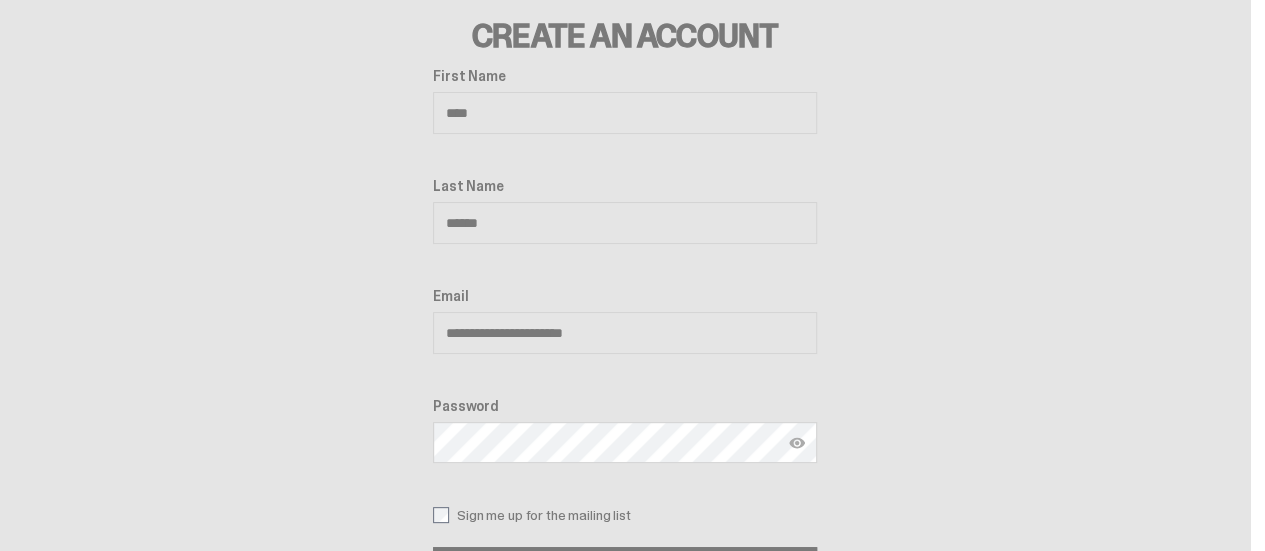 scroll, scrollTop: 100, scrollLeft: 0, axis: vertical 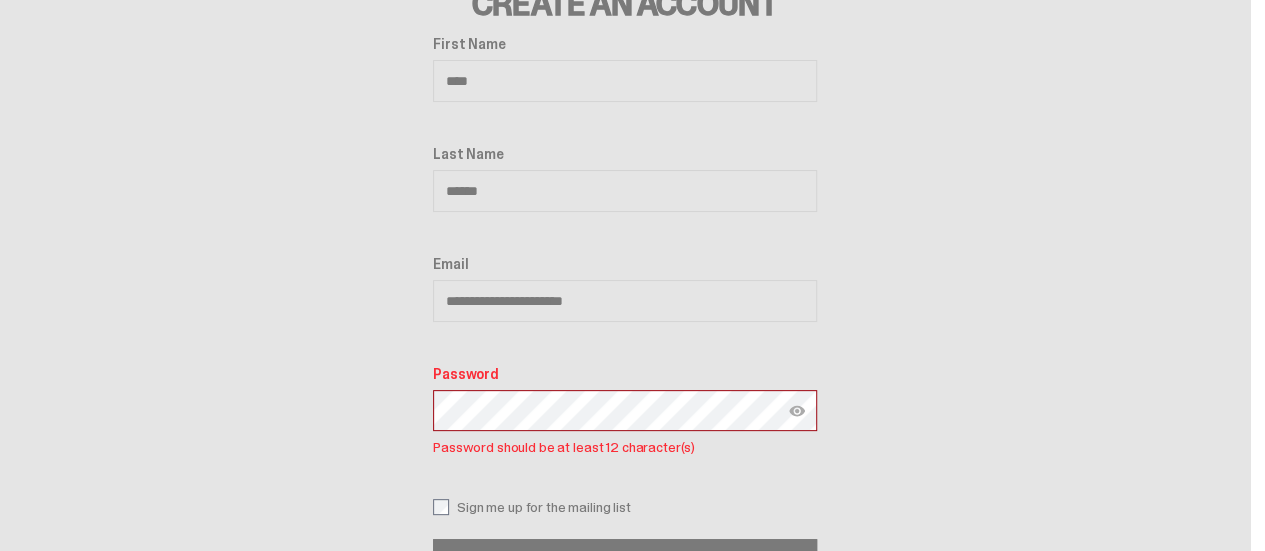 click on "Create Account" at bounding box center [625, 561] 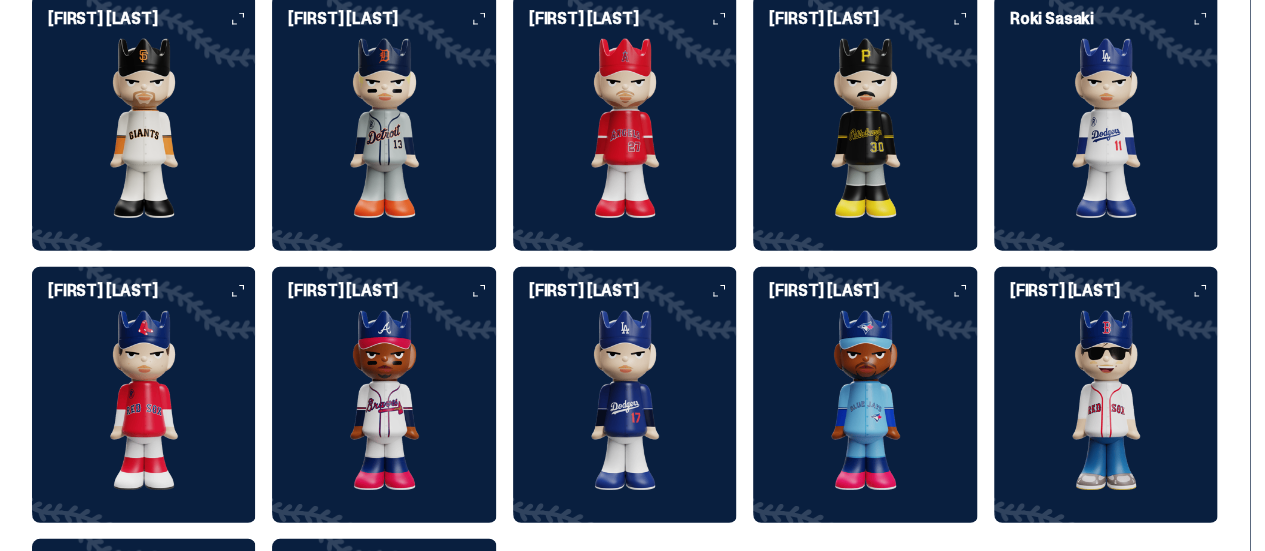 scroll, scrollTop: 2500, scrollLeft: 0, axis: vertical 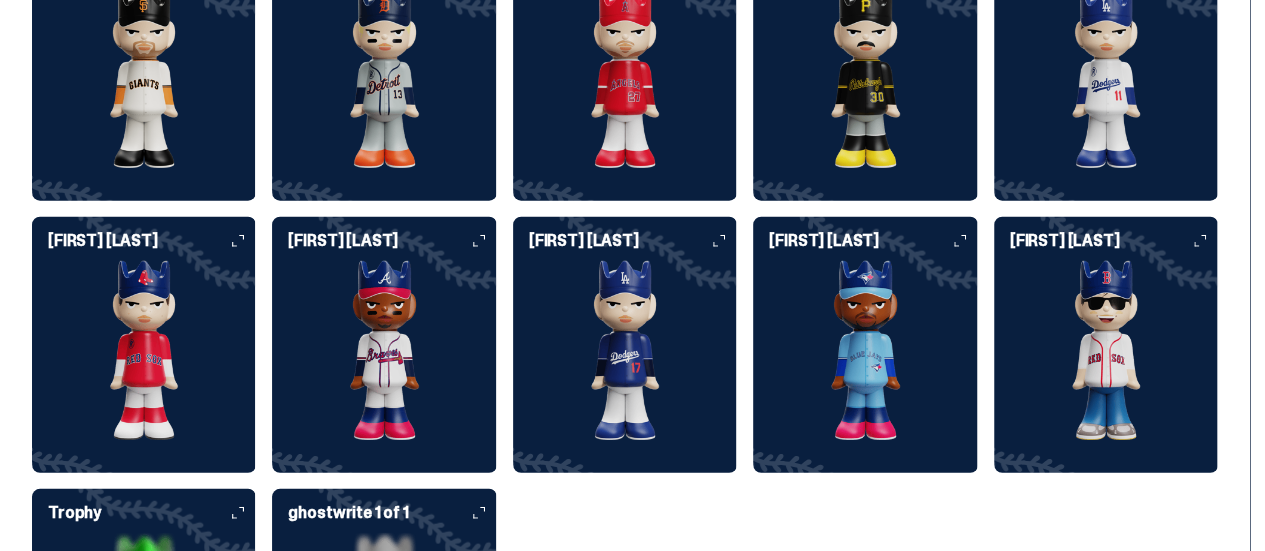 click 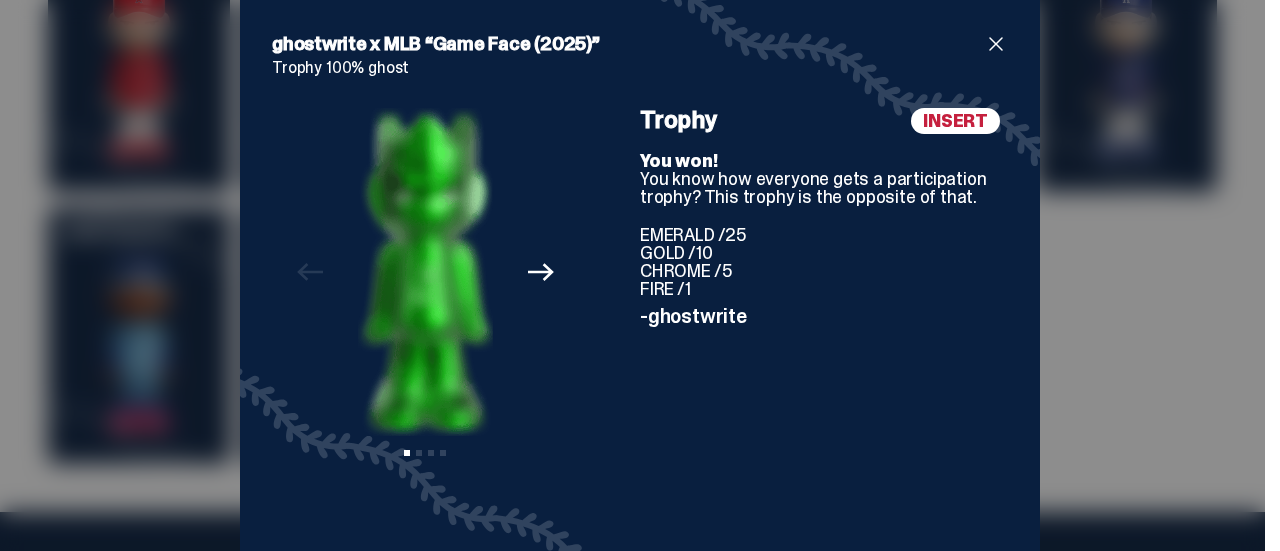 click at bounding box center (996, 44) 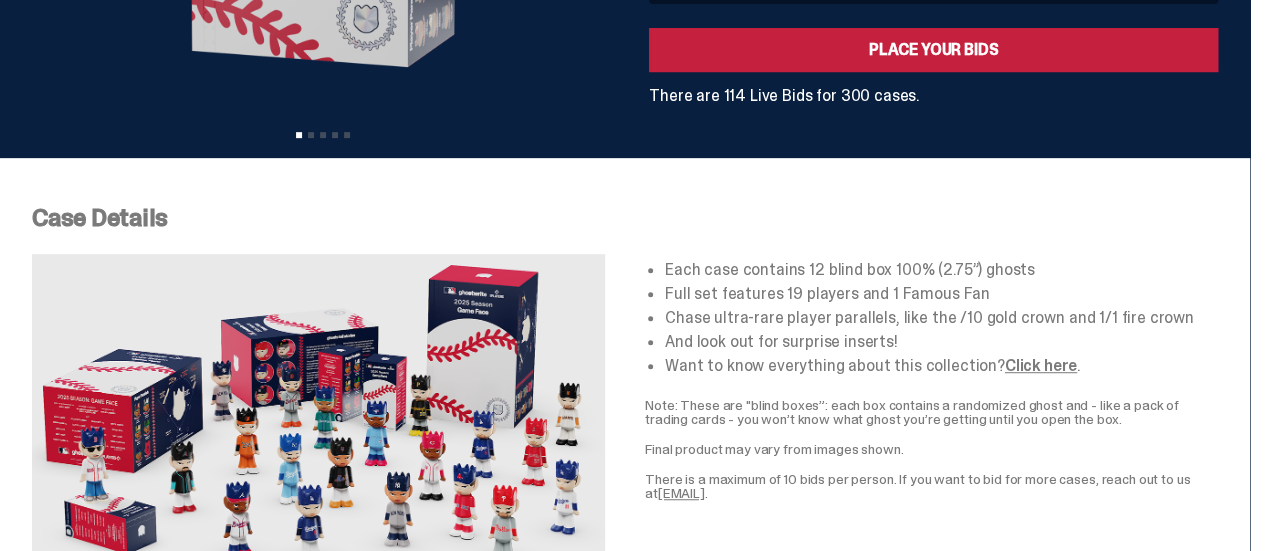 scroll, scrollTop: 500, scrollLeft: 0, axis: vertical 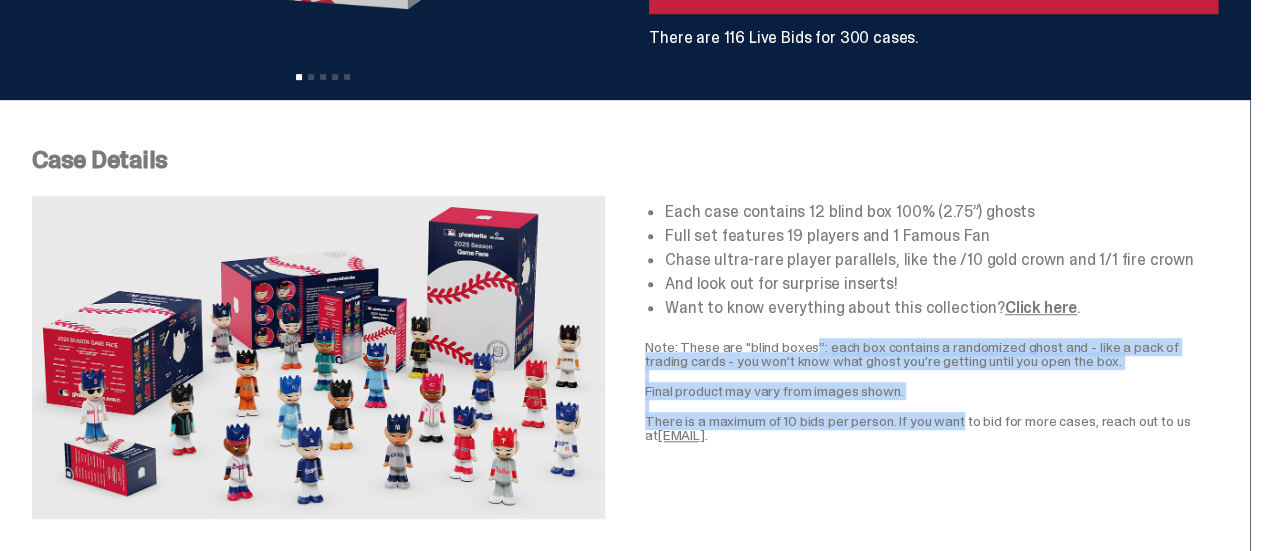 drag, startPoint x: 883, startPoint y: 429, endPoint x: 734, endPoint y: 328, distance: 180.00555 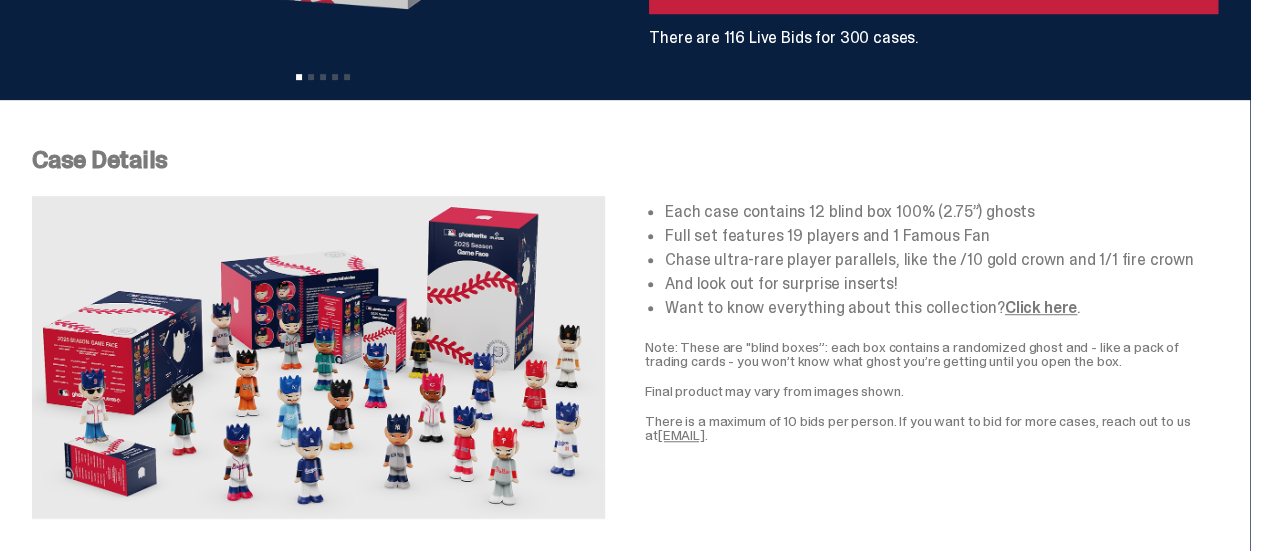 click on "There is a maximum of 10 bids per person. If you want to bid for more cases, reach out to us at  [EMAIL]." at bounding box center [931, 428] 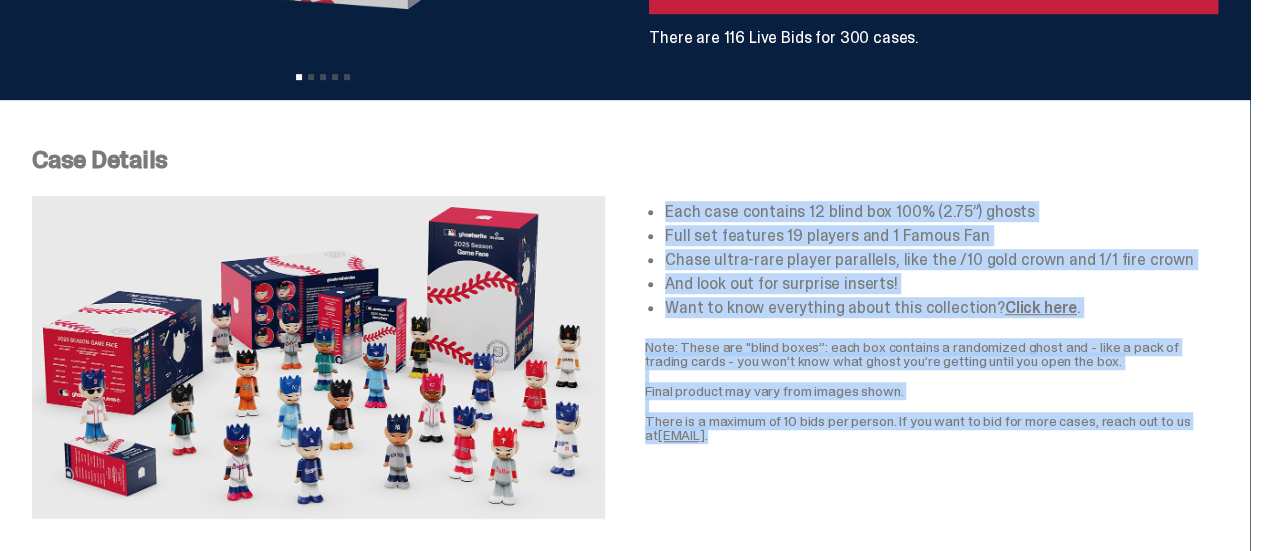 drag, startPoint x: 866, startPoint y: 433, endPoint x: 680, endPoint y: 215, distance: 286.5659 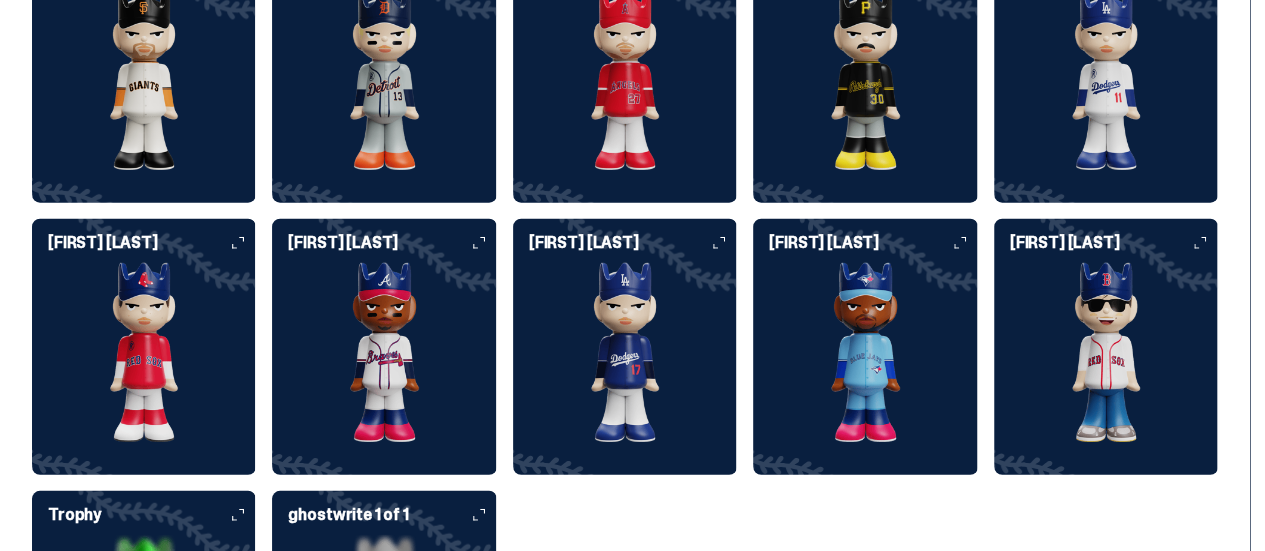 scroll, scrollTop: 2500, scrollLeft: 0, axis: vertical 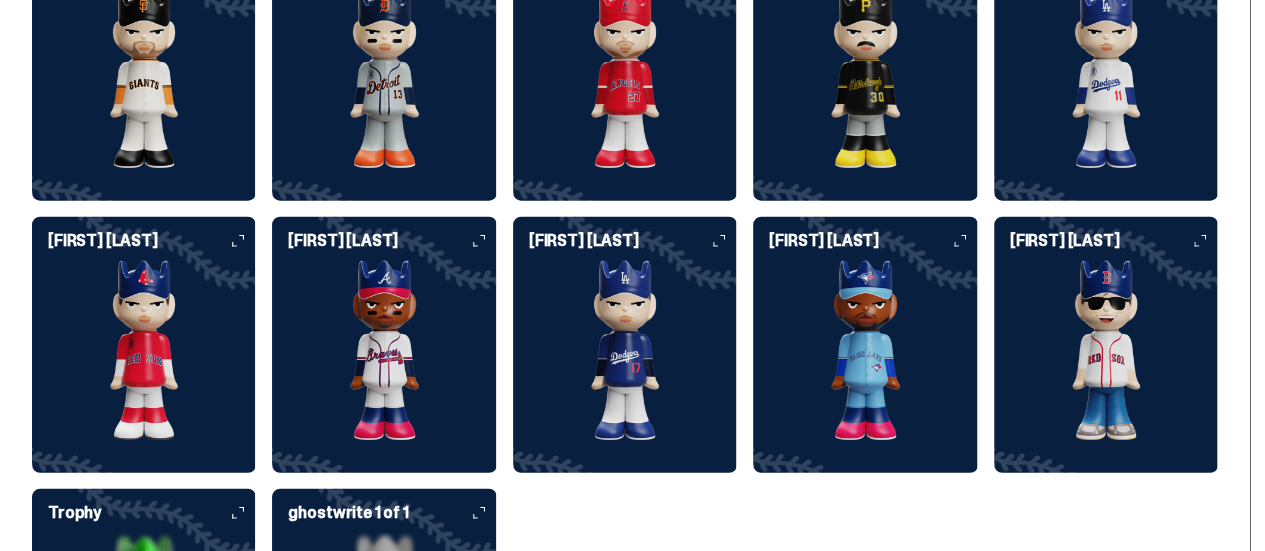 click on "Trophy" at bounding box center (152, 513) 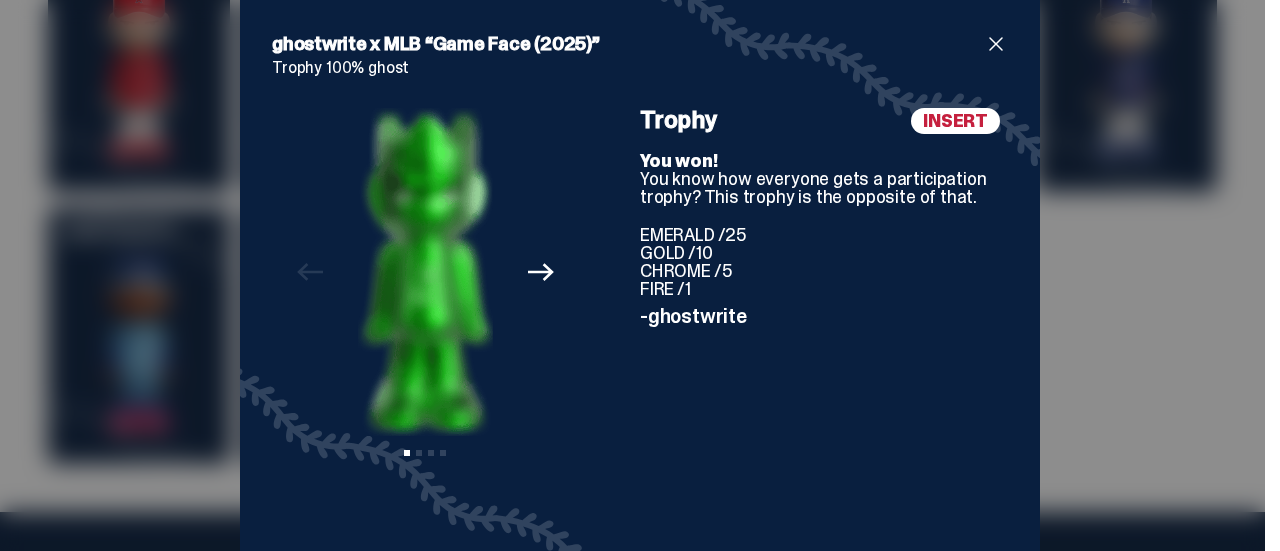 click on "ghostwrite x MLB “Game Face (2025)”
Trophy 100% ghost
Previous Next View slide 1 View slide 2 View slide 3 View slide 4
INSERT
Trophy
You won!
You know how everyone gets a participation trophy? This trophy is the opposite of that.
EMERALD /25
GOLD /10
CHROME /5
FIRE /1
-ghostwrite" at bounding box center [640, 281] 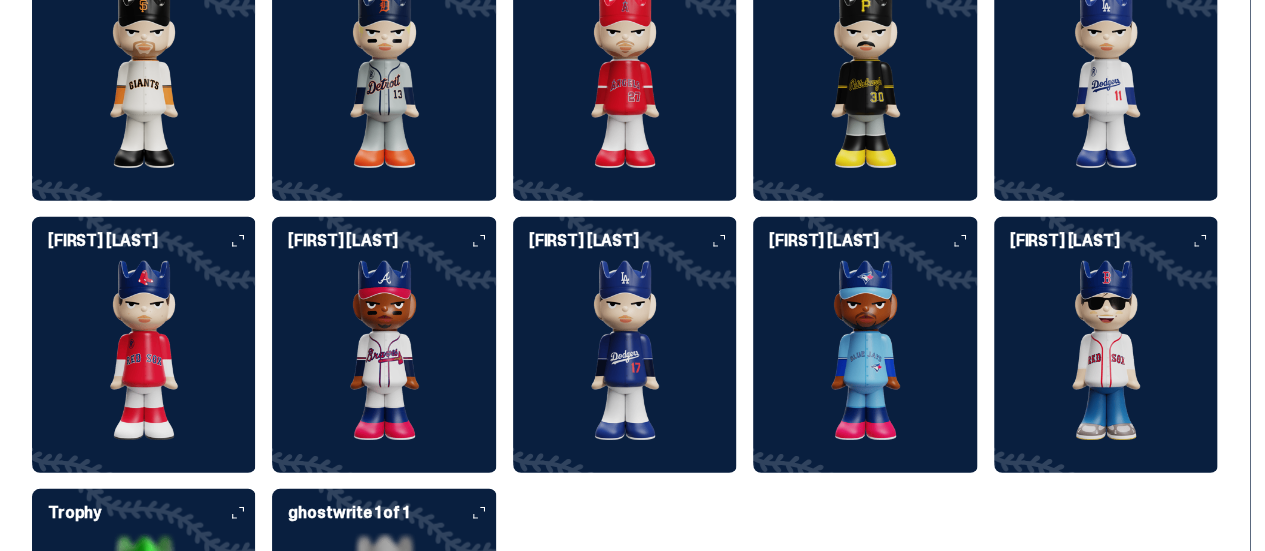 click 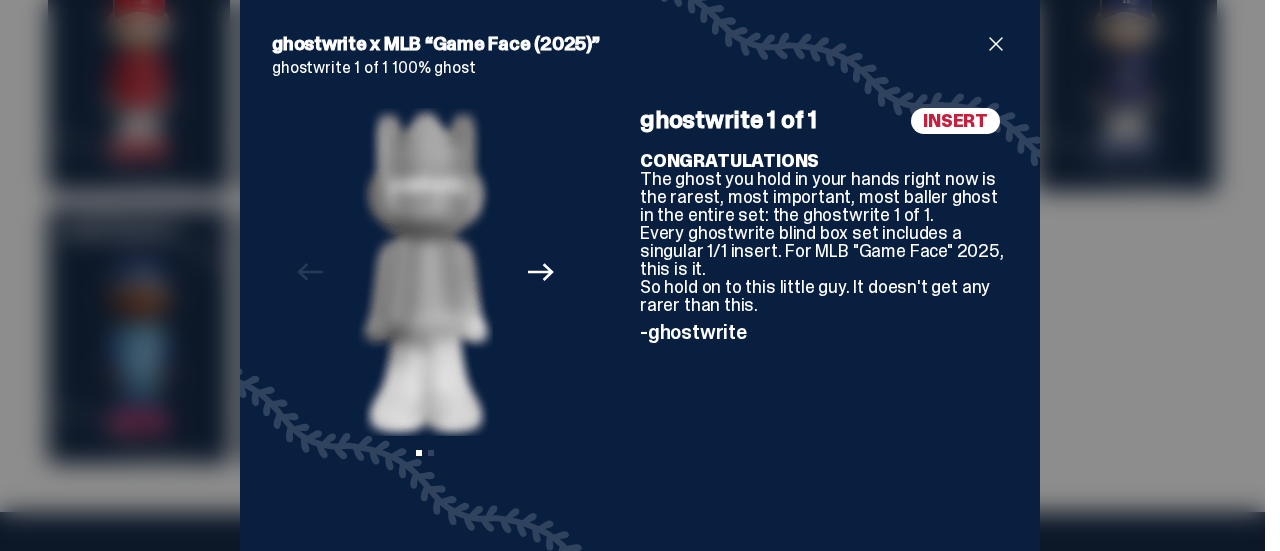 click on "ghostwrite x MLB “Game Face (2025)”
ghostwrite 1 of 1 100% ghost
Previous Next View slide 1 View slide 2
INSERT
ghostwrite 1 of 1
CONGRATULATIONS
The ghost you hold in your hands right now is the rarest, most important, most baller ghost in the entire set: the ghostwrite 1 of 1.
Every ghostwrite blind box set includes a singular 1/1 insert. For MLB "Game Face" 2025, this is it.
So hold on to this little guy. It doesn't get any rarer than this.
-ghostwrite" at bounding box center (640, 281) 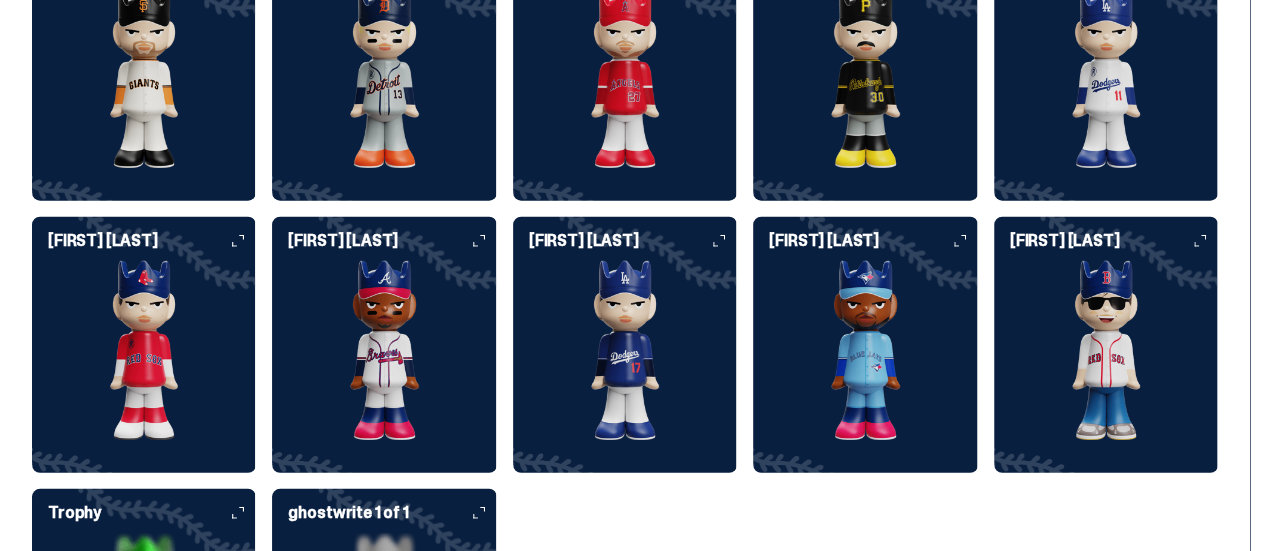 click 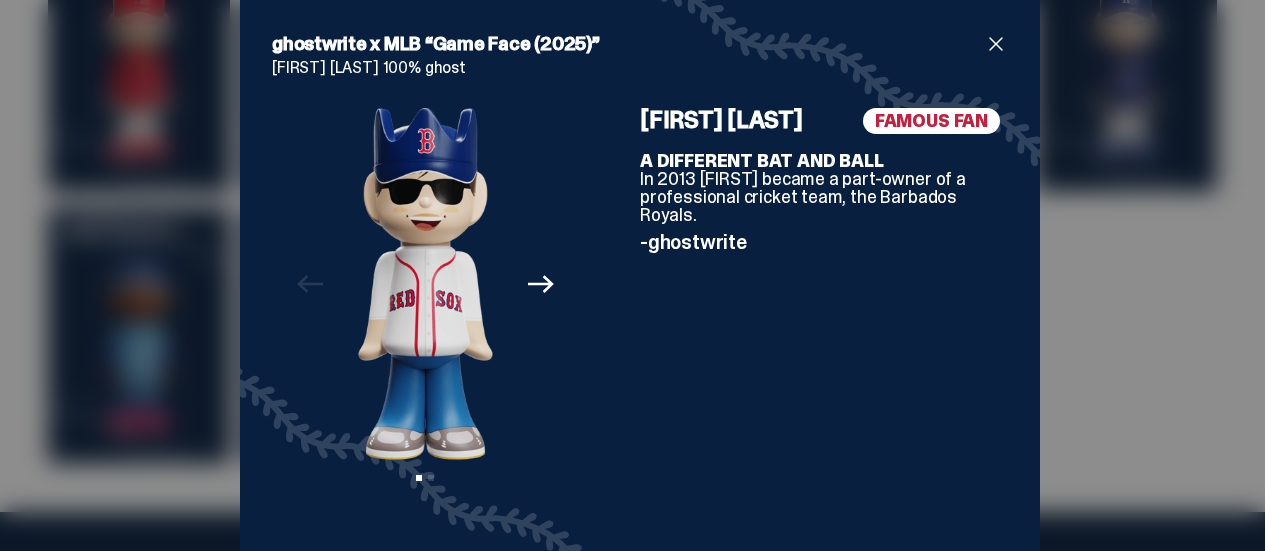 click on "ghostwrite x MLB “Game Face (2025)”
[FIRST] [LAST] 100% ghost
Previous Next View slide 1 View slide 2
FAMOUS FAN
[FIRST] [LAST]
A DIFFERENT BAT AND BALL
In 2013 [FIRST] became a part-owner of a professional cricket team, the Barbados Royals.
-ghostwrite" at bounding box center (640, 281) 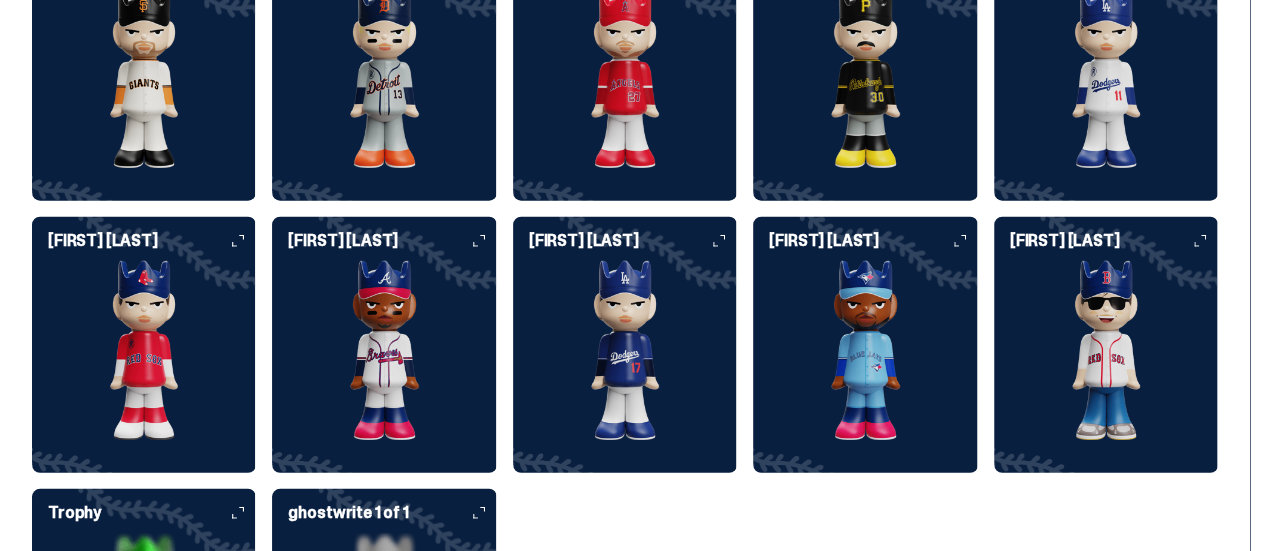 click on "[FIRST] [LAST]" at bounding box center [865, 345] 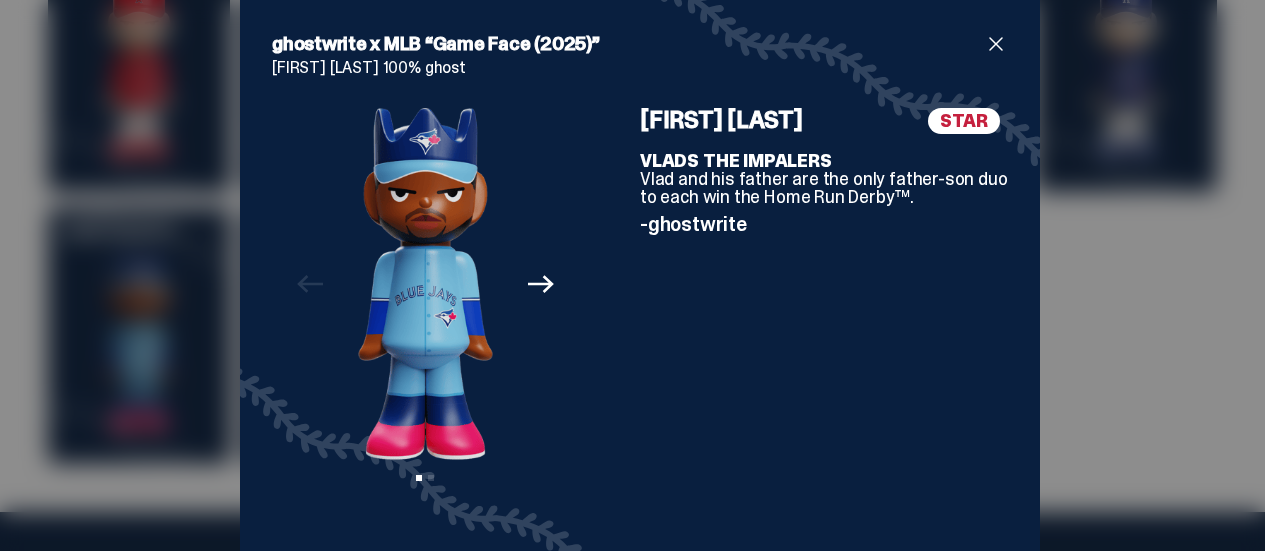 click on "ghostwrite x MLB “Game Face (2025)”
[FIRST] [LAST] 100% ghost
Previous Next View slide 1 View slide 2
STAR
[FIRST] [LAST]
VLADS THE IMPALERS
Vlad and his father are the only father-son duo to each win the Home Run Derby™.
-ghostwrite" at bounding box center (640, 281) 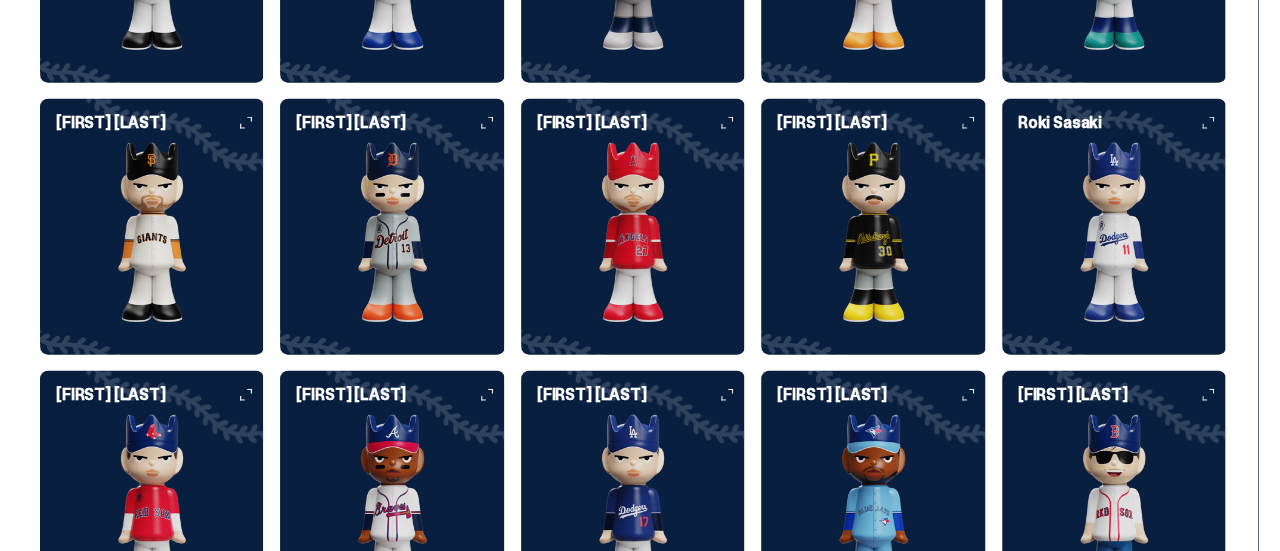 scroll, scrollTop: 2500, scrollLeft: 0, axis: vertical 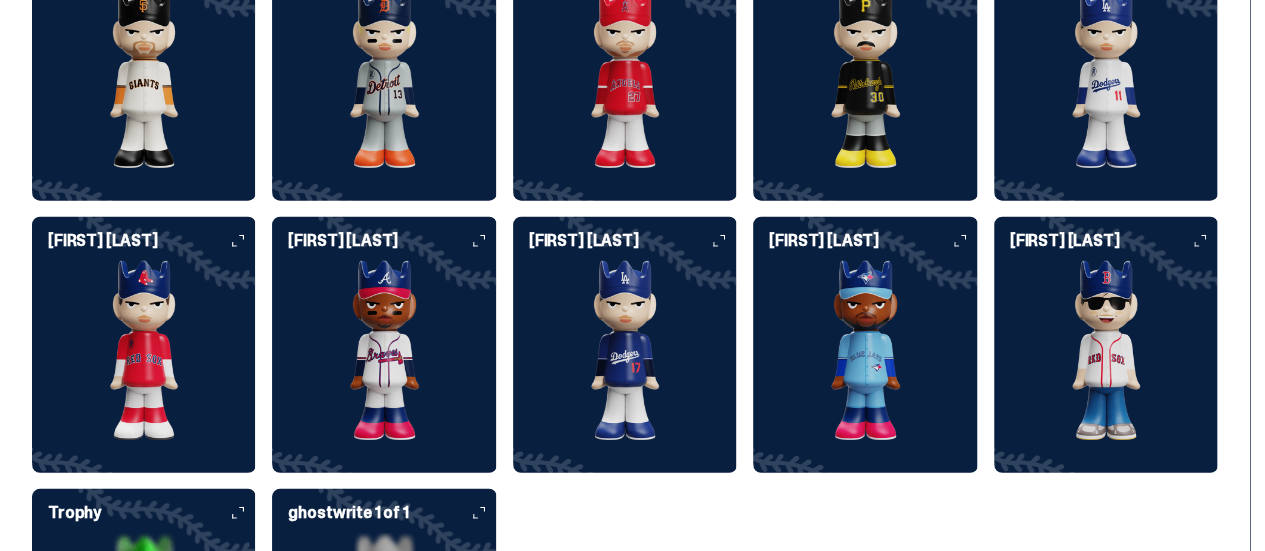 click 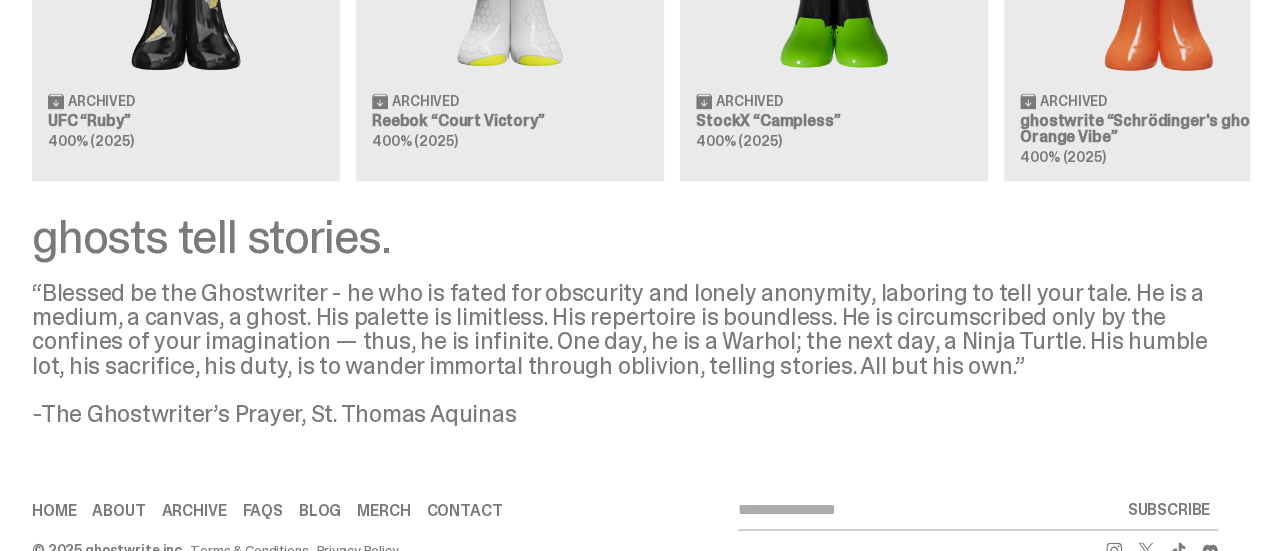 scroll, scrollTop: 1578, scrollLeft: 0, axis: vertical 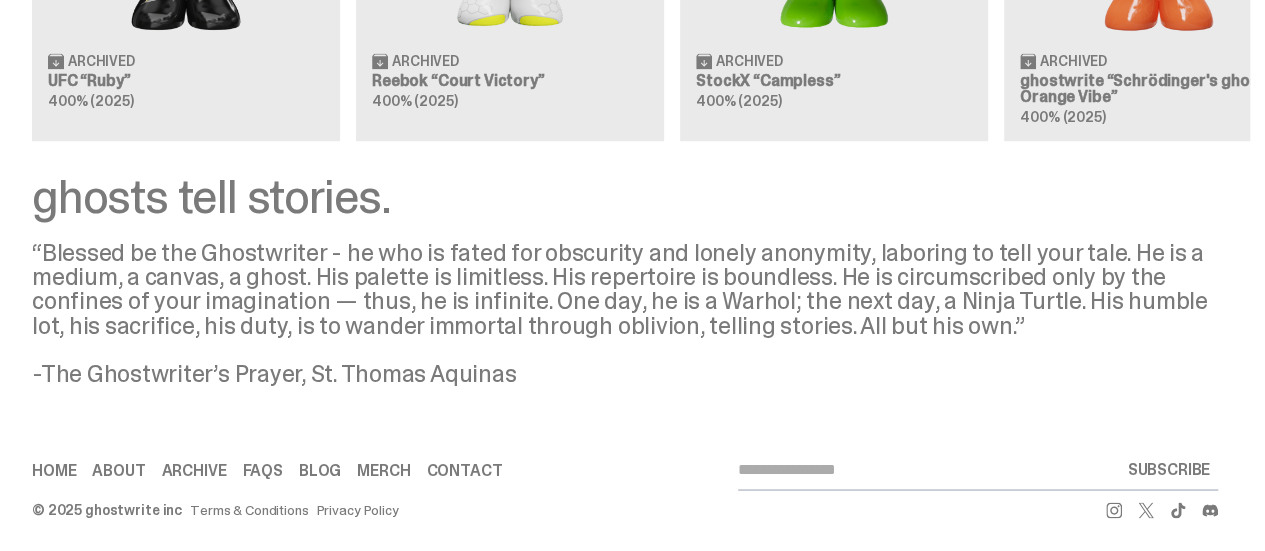 click on "Contact" at bounding box center (464, 470) 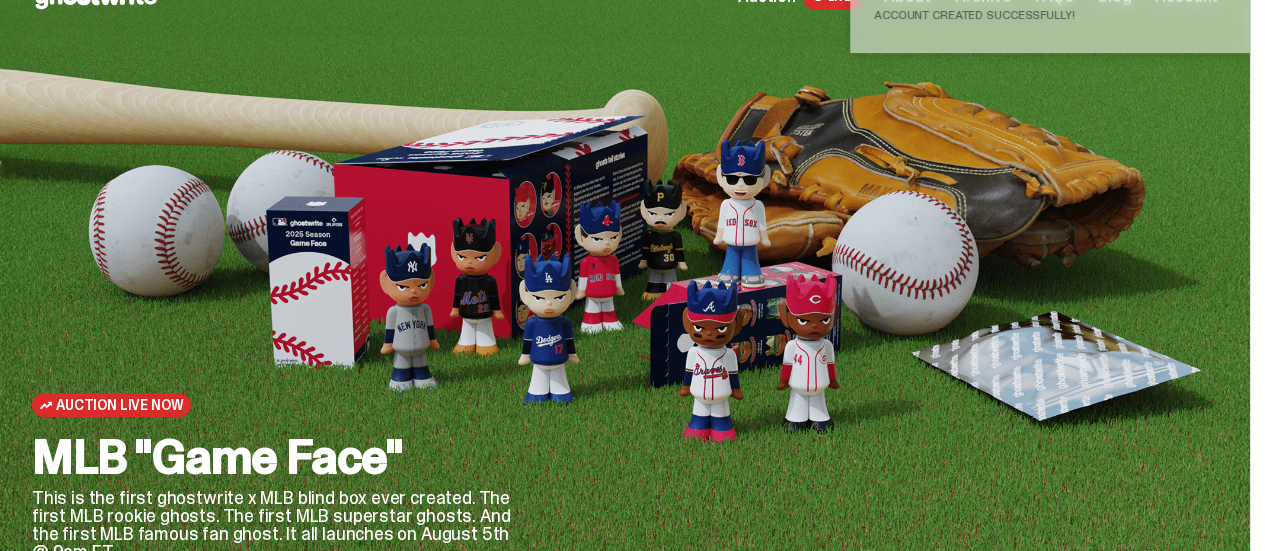 scroll, scrollTop: 0, scrollLeft: 0, axis: both 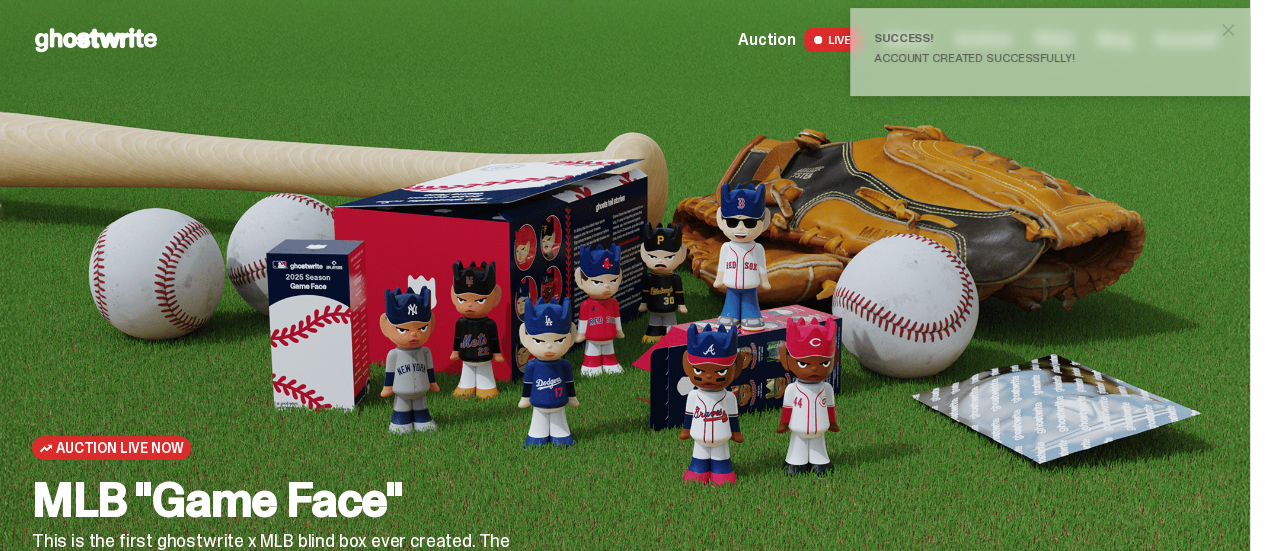 drag, startPoint x: 1245, startPoint y: 28, endPoint x: 1242, endPoint y: 141, distance: 113.03982 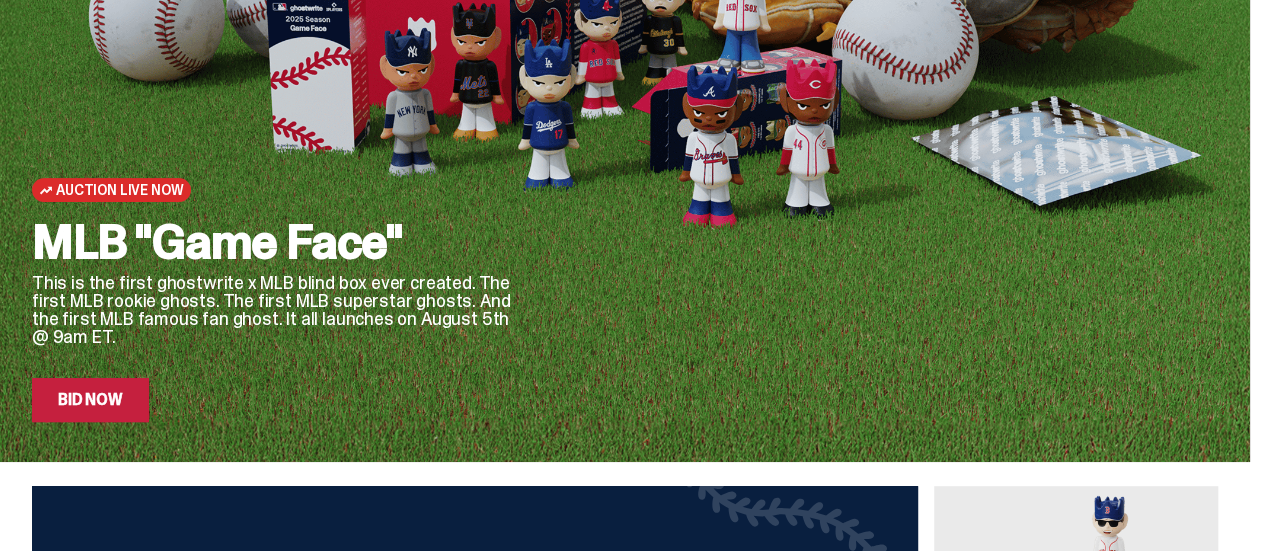 scroll, scrollTop: 400, scrollLeft: 0, axis: vertical 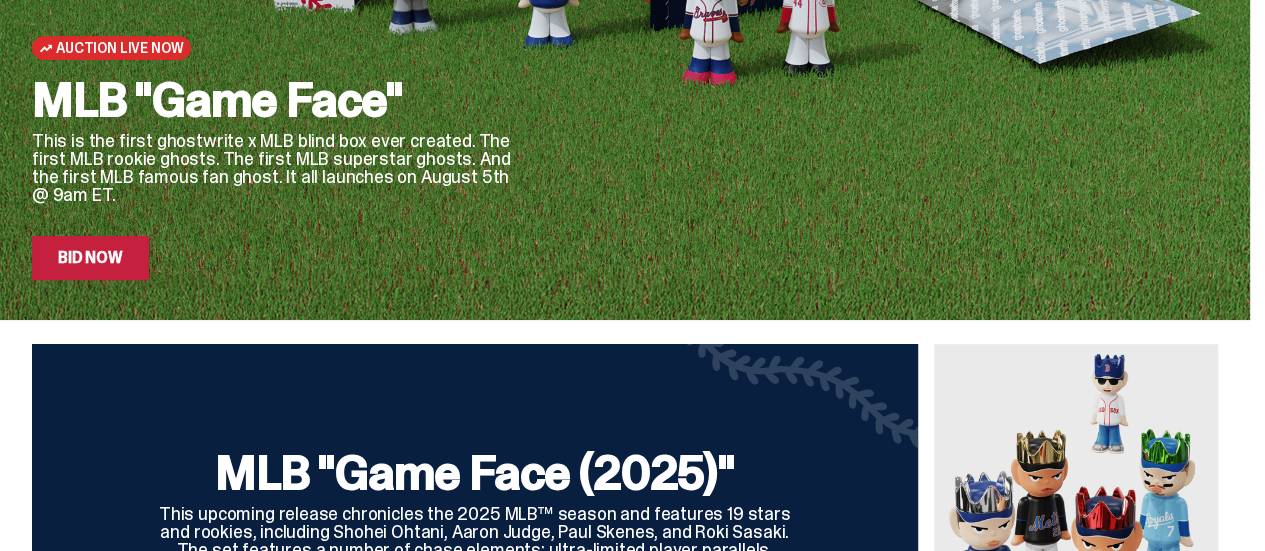 click on "Bid Now" at bounding box center [90, 258] 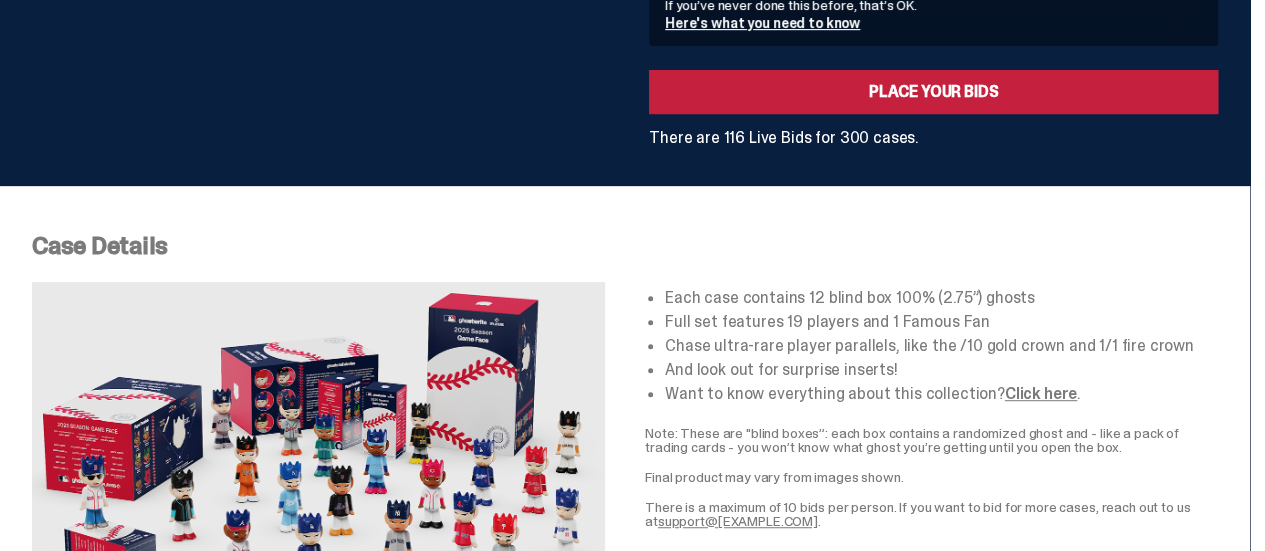 scroll, scrollTop: 0, scrollLeft: 0, axis: both 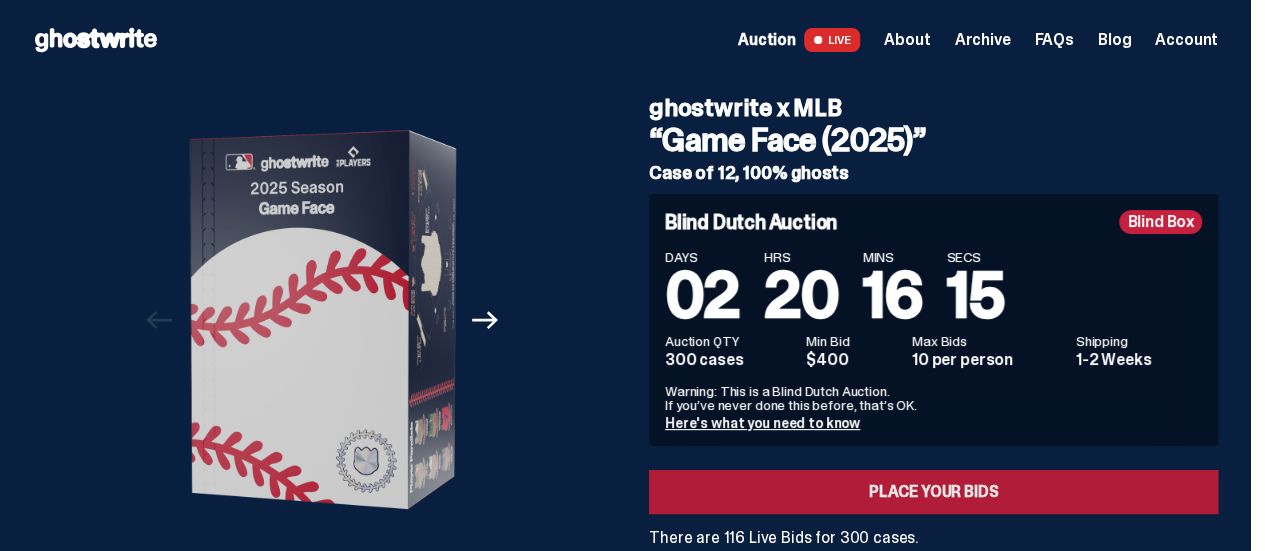 click on "Place your Bids" at bounding box center [933, 492] 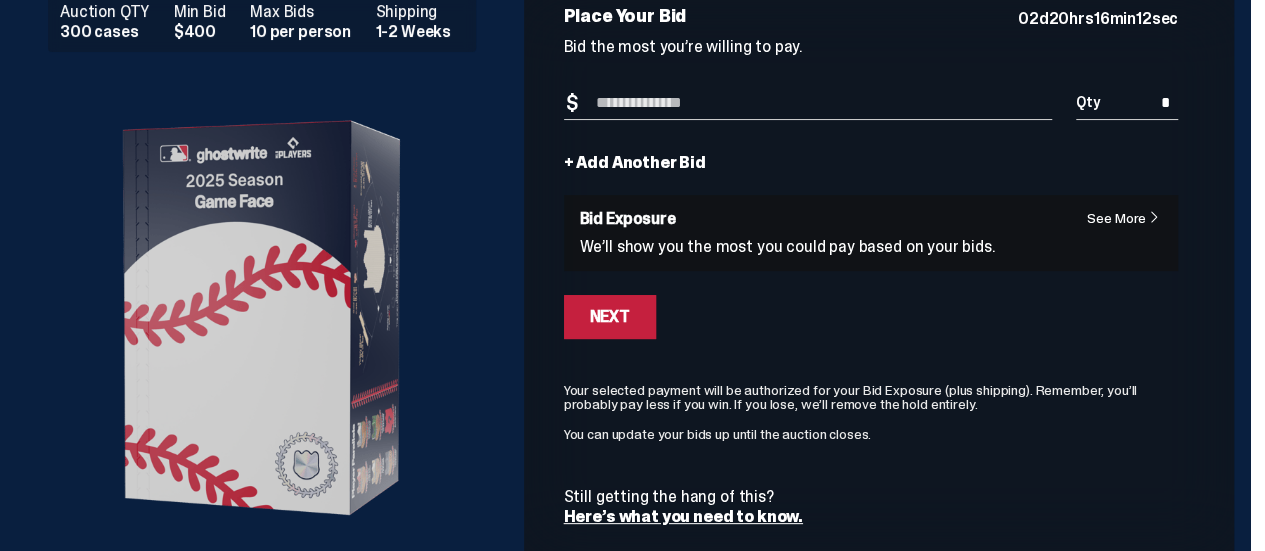 scroll, scrollTop: 0, scrollLeft: 0, axis: both 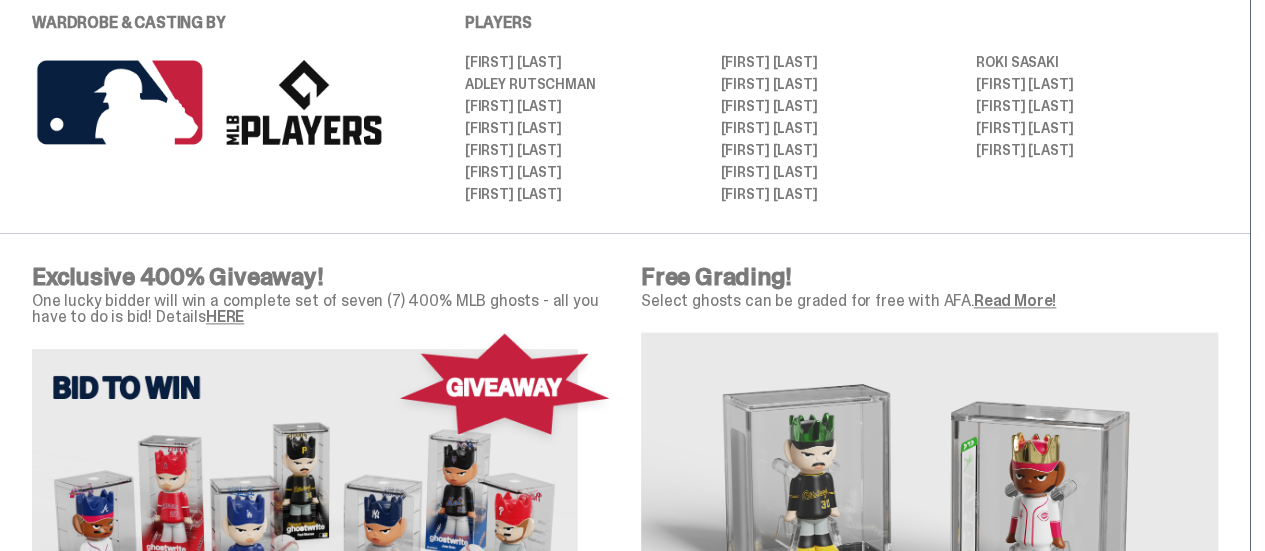 drag, startPoint x: 475, startPoint y: 51, endPoint x: 1147, endPoint y: 154, distance: 679.8478 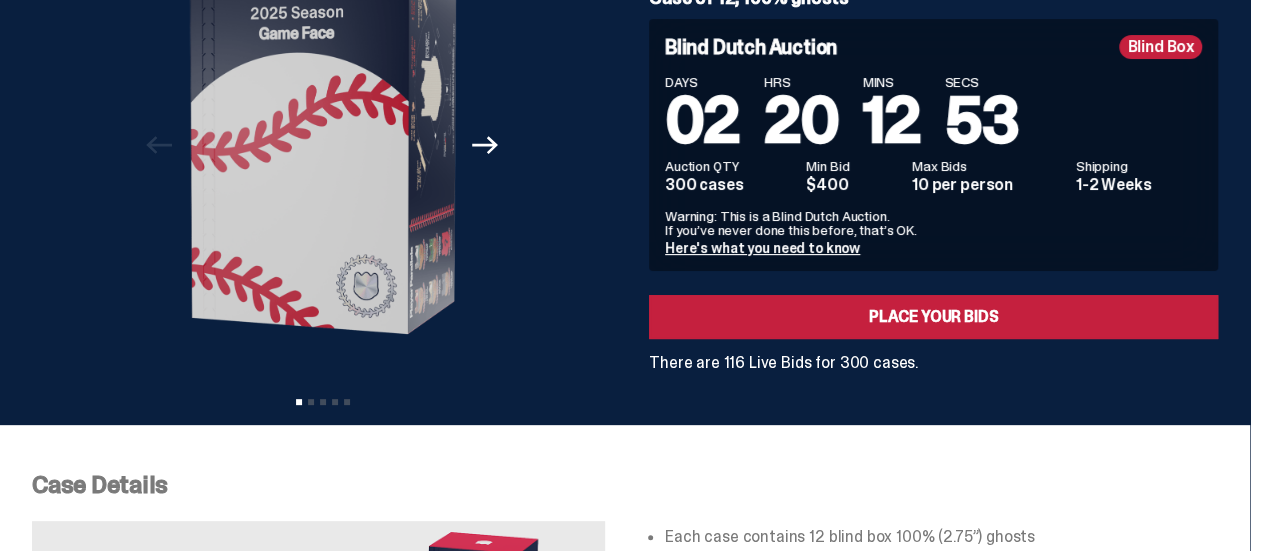 scroll, scrollTop: 0, scrollLeft: 0, axis: both 